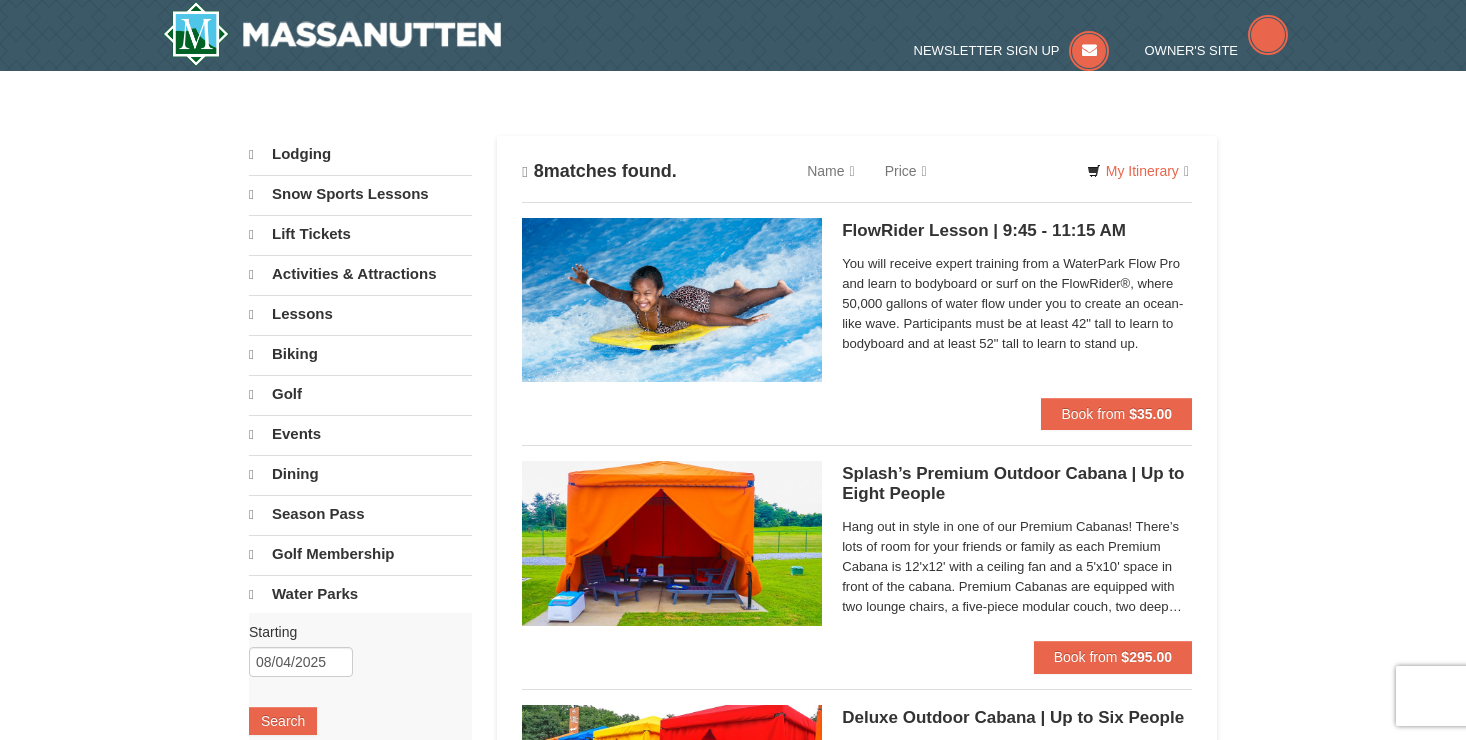 scroll, scrollTop: 0, scrollLeft: 0, axis: both 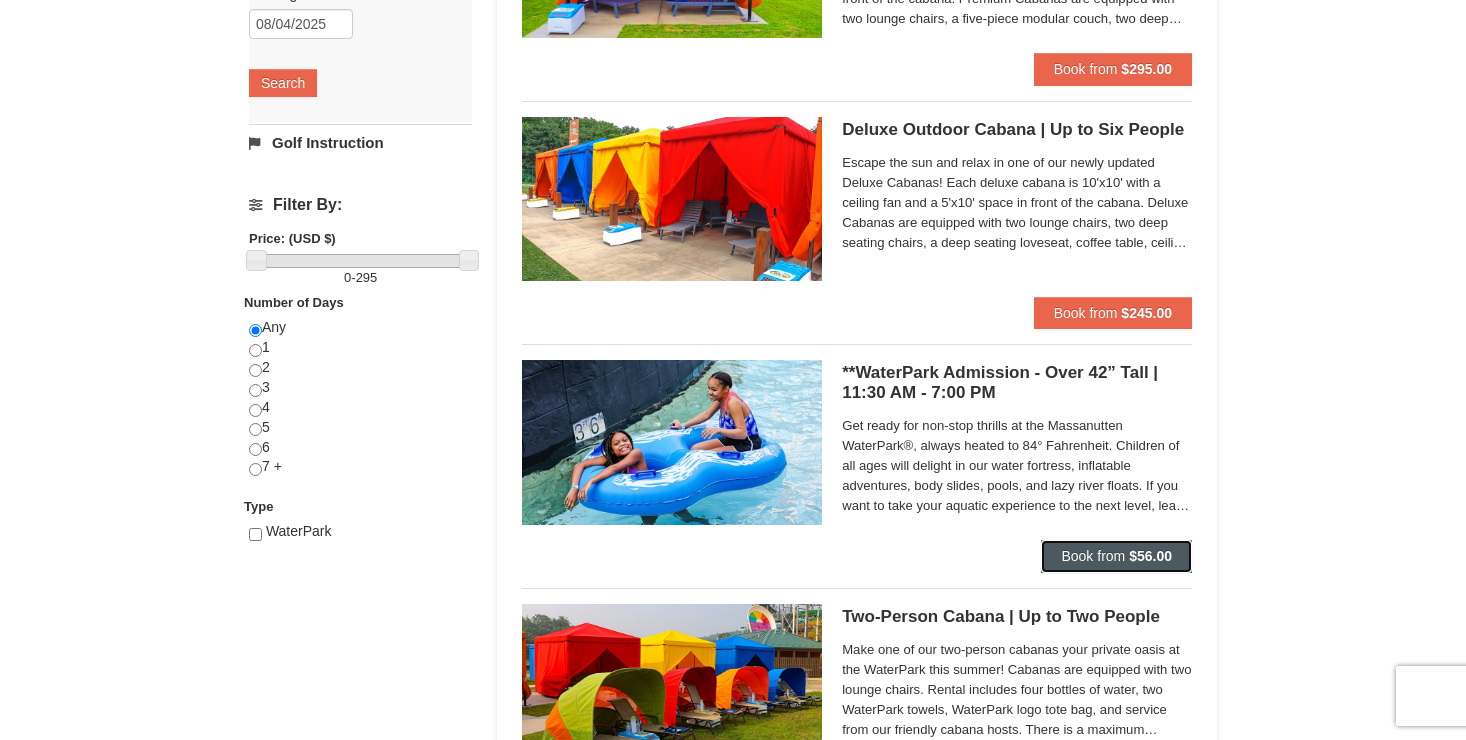 click on "Book from" at bounding box center [1093, 556] 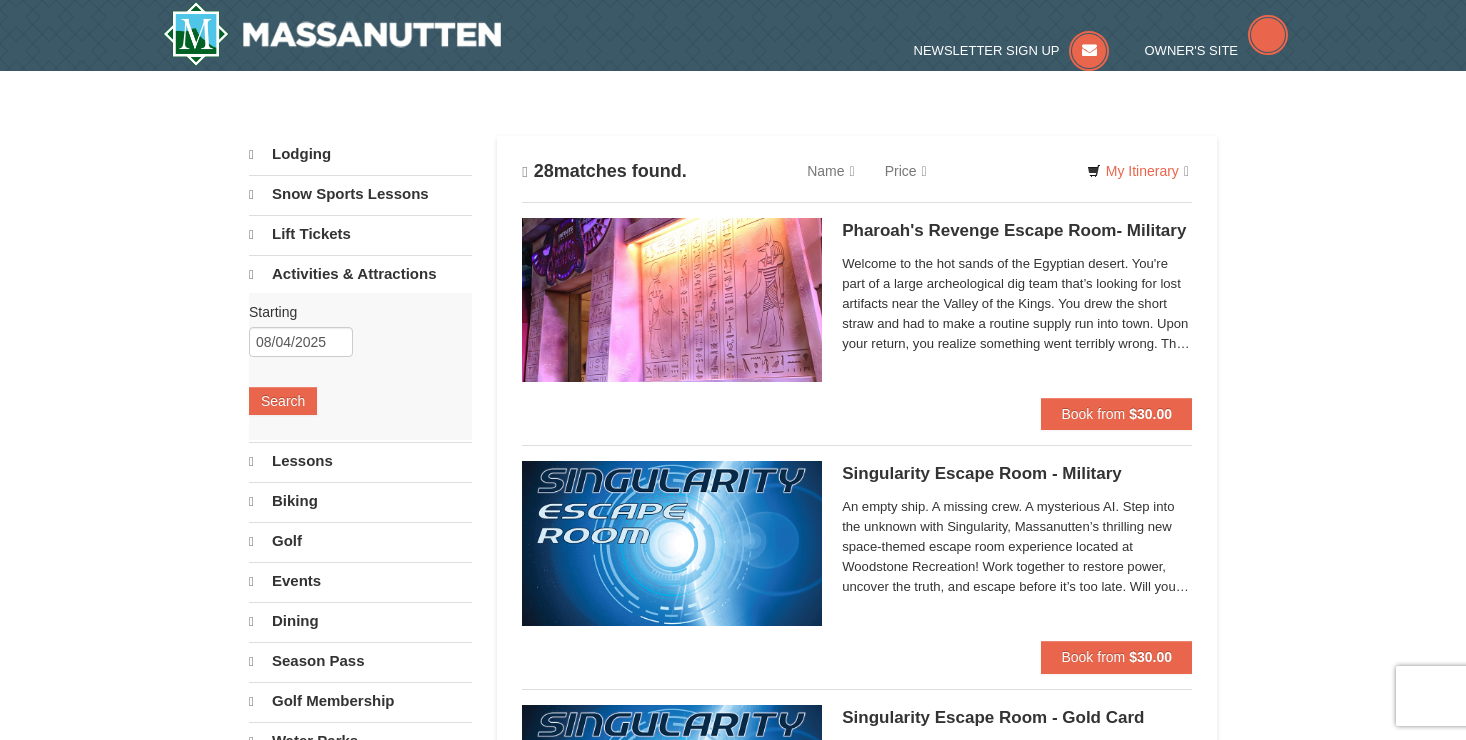 scroll, scrollTop: 0, scrollLeft: 0, axis: both 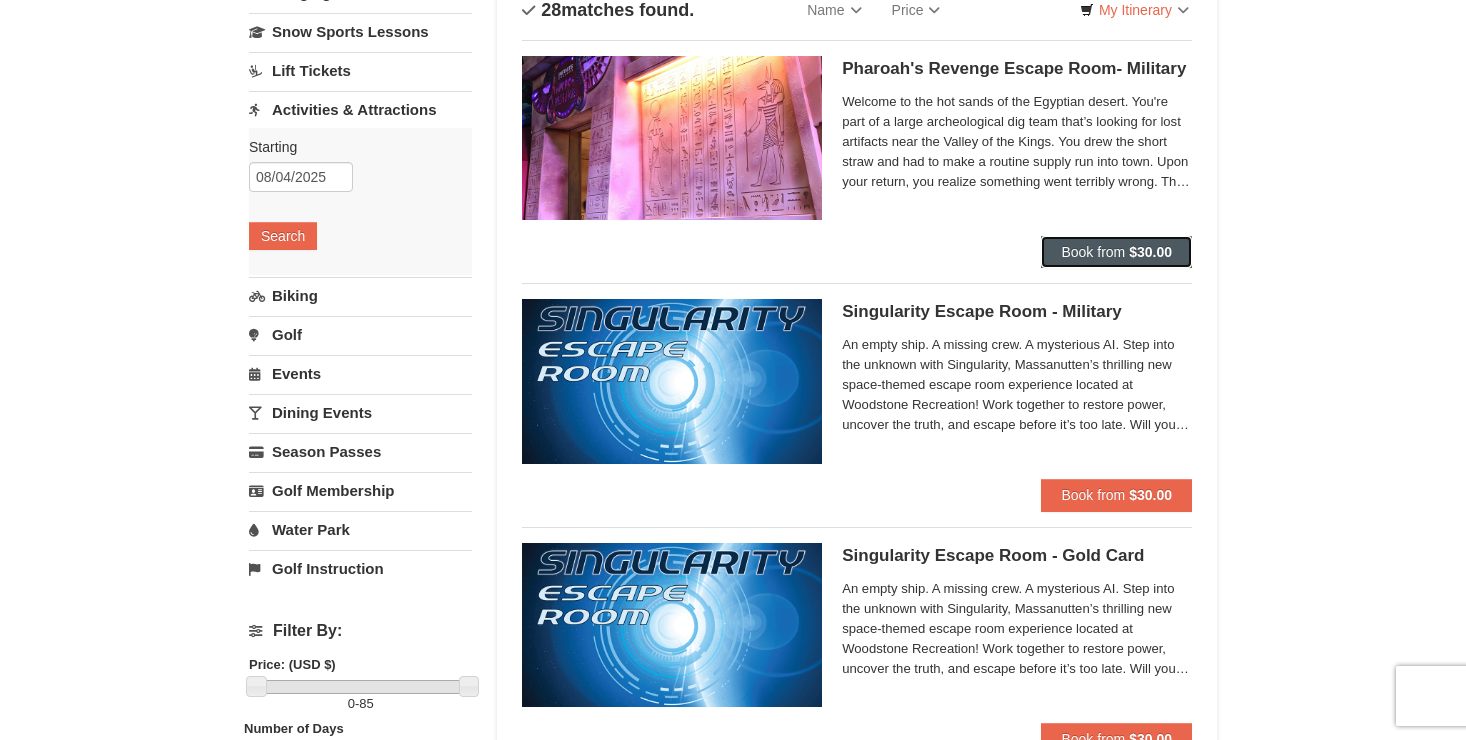click on "Book from" at bounding box center (1093, 252) 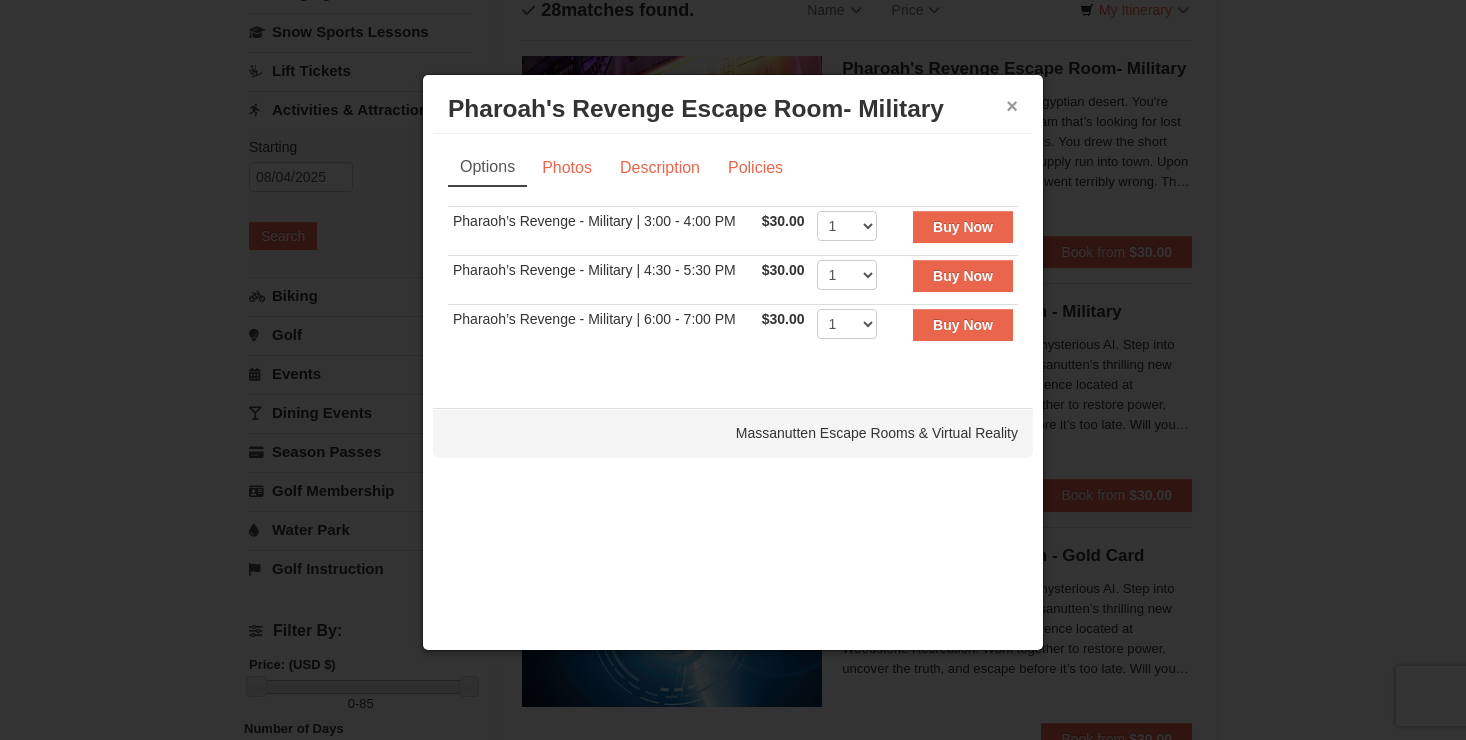 click on "×" at bounding box center (1012, 106) 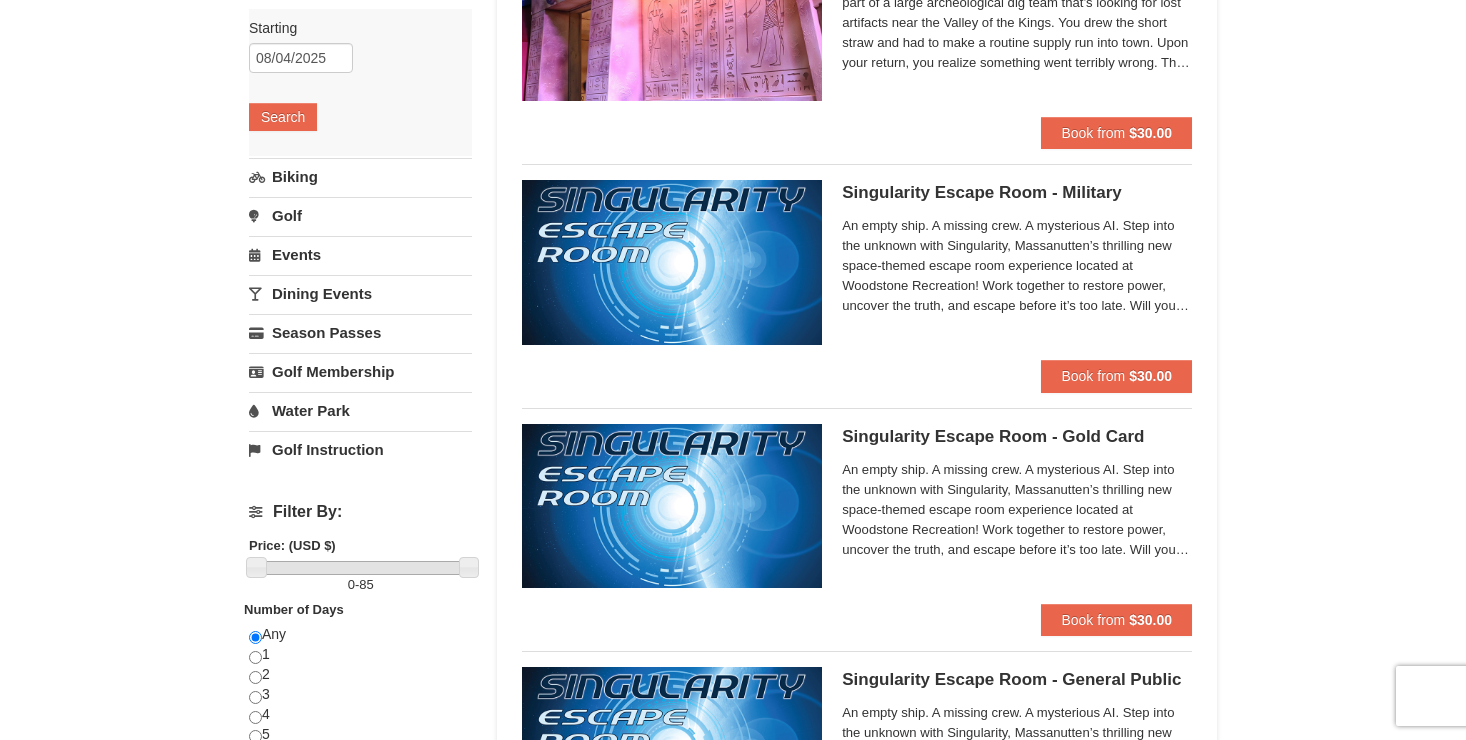 scroll, scrollTop: 280, scrollLeft: 0, axis: vertical 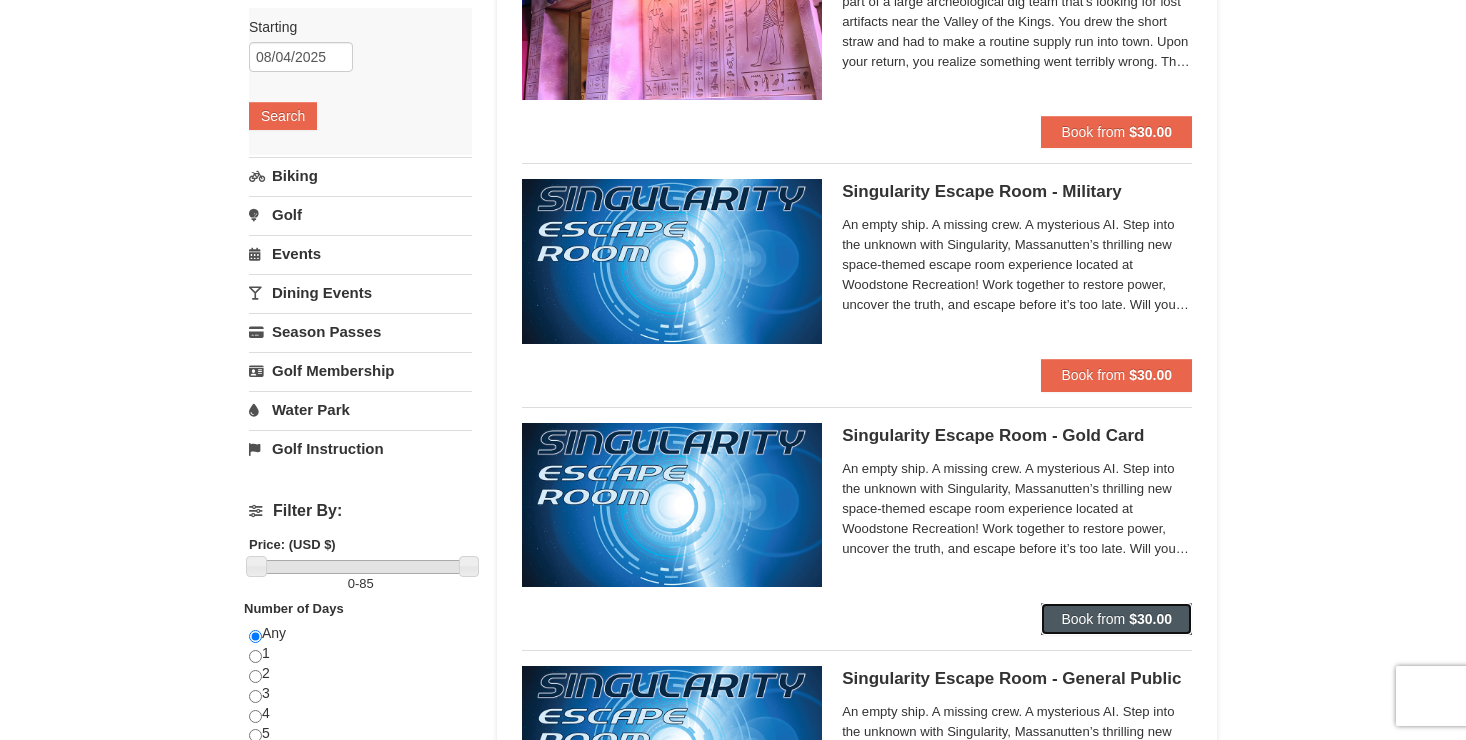 click on "Book from   $30.00" at bounding box center [1116, 619] 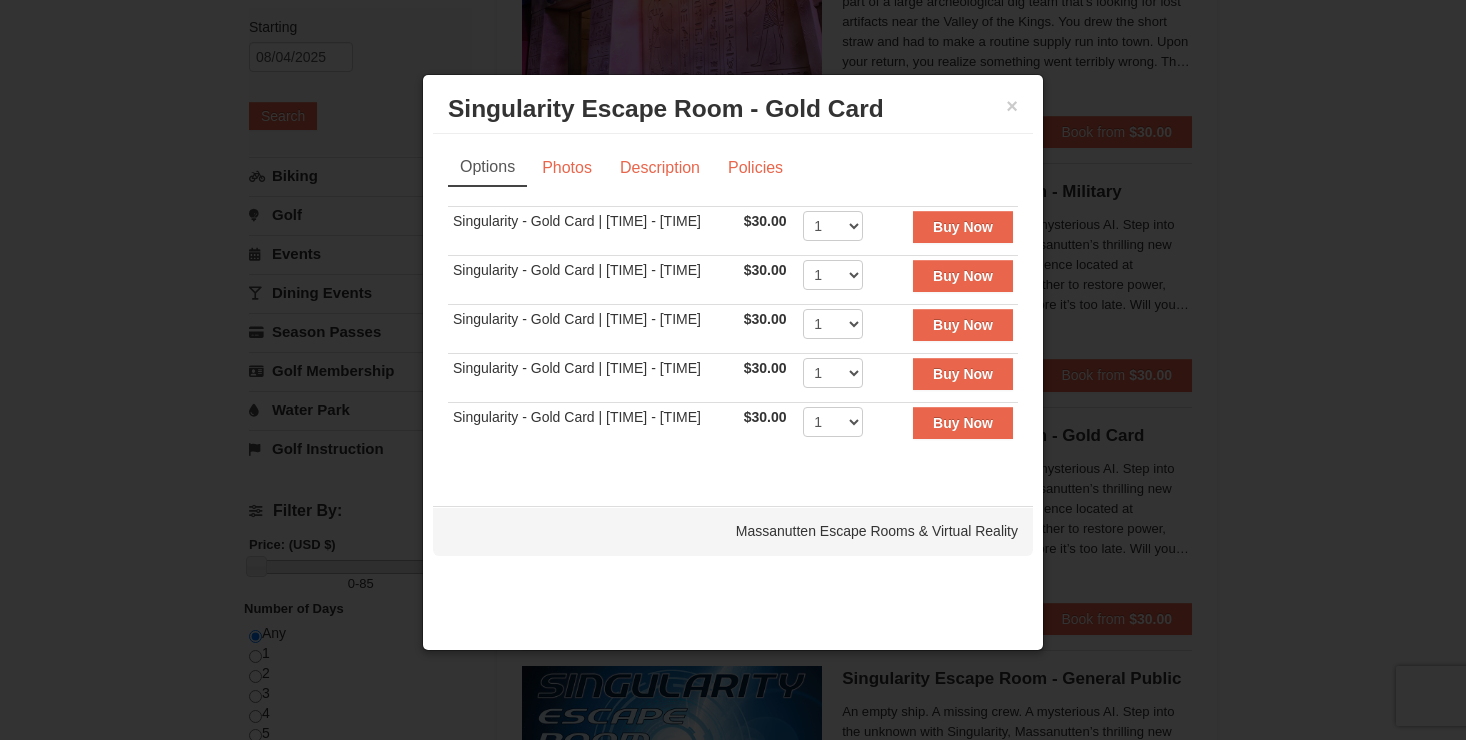 click on "Singularity Escape Room - Gold Card  Massanutten Escape Rooms & Virtual Reality" at bounding box center [733, 109] 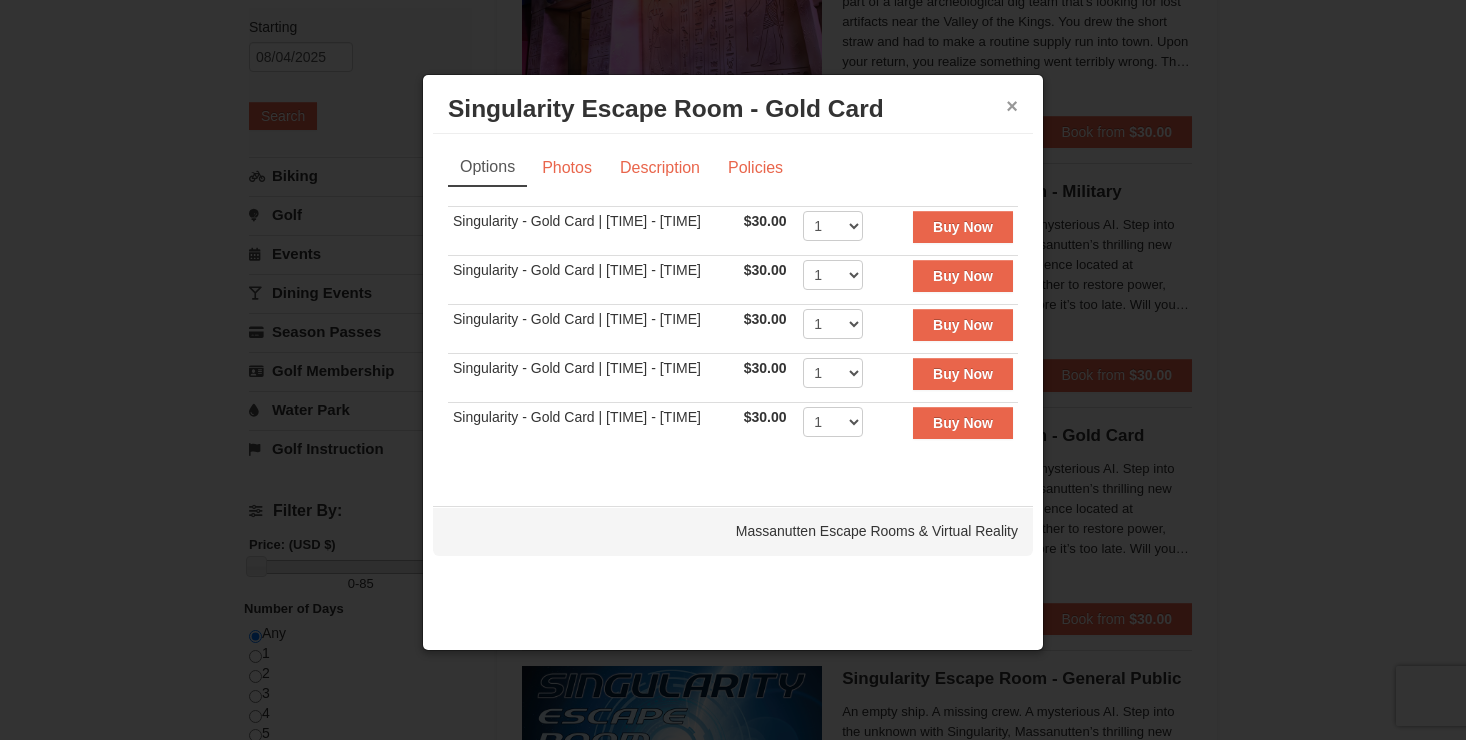 click on "×" at bounding box center [1012, 106] 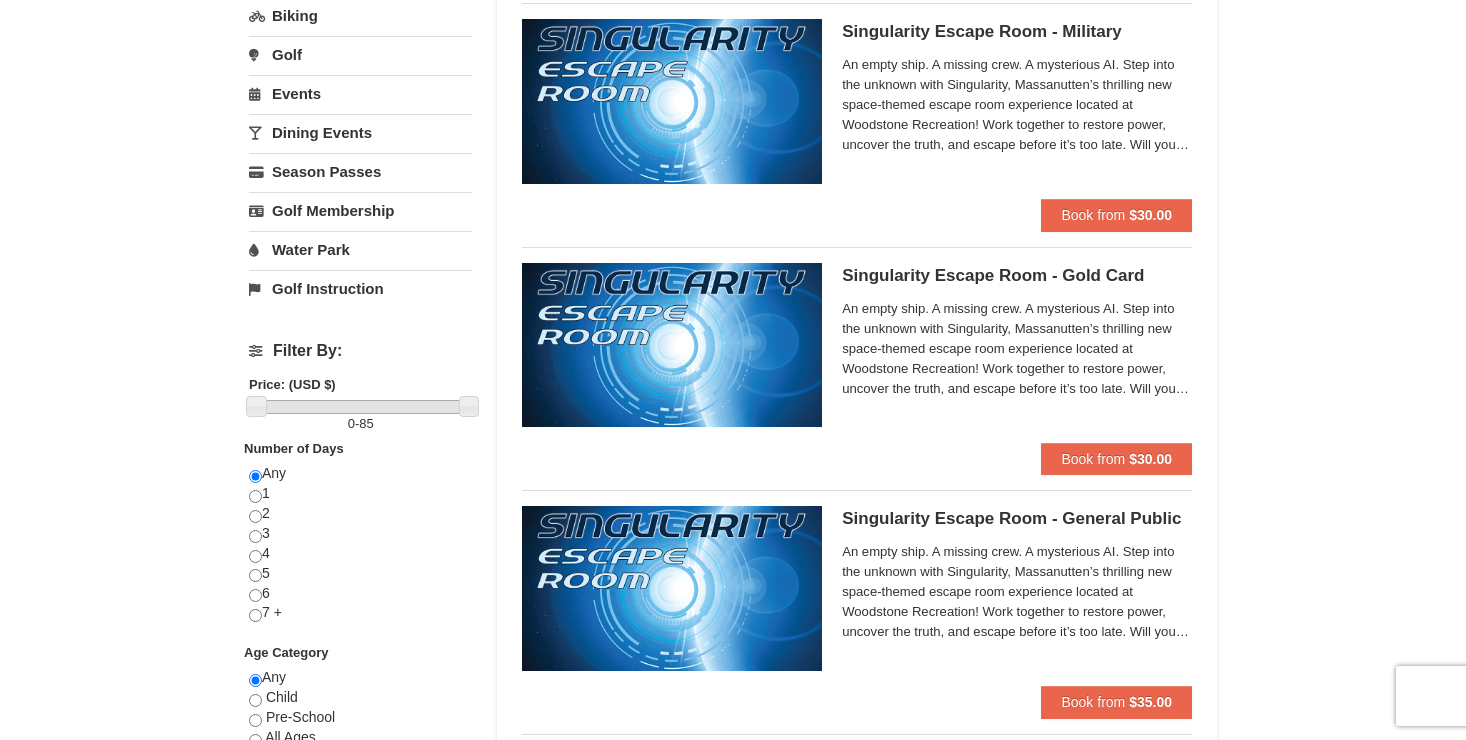 scroll, scrollTop: 533, scrollLeft: 0, axis: vertical 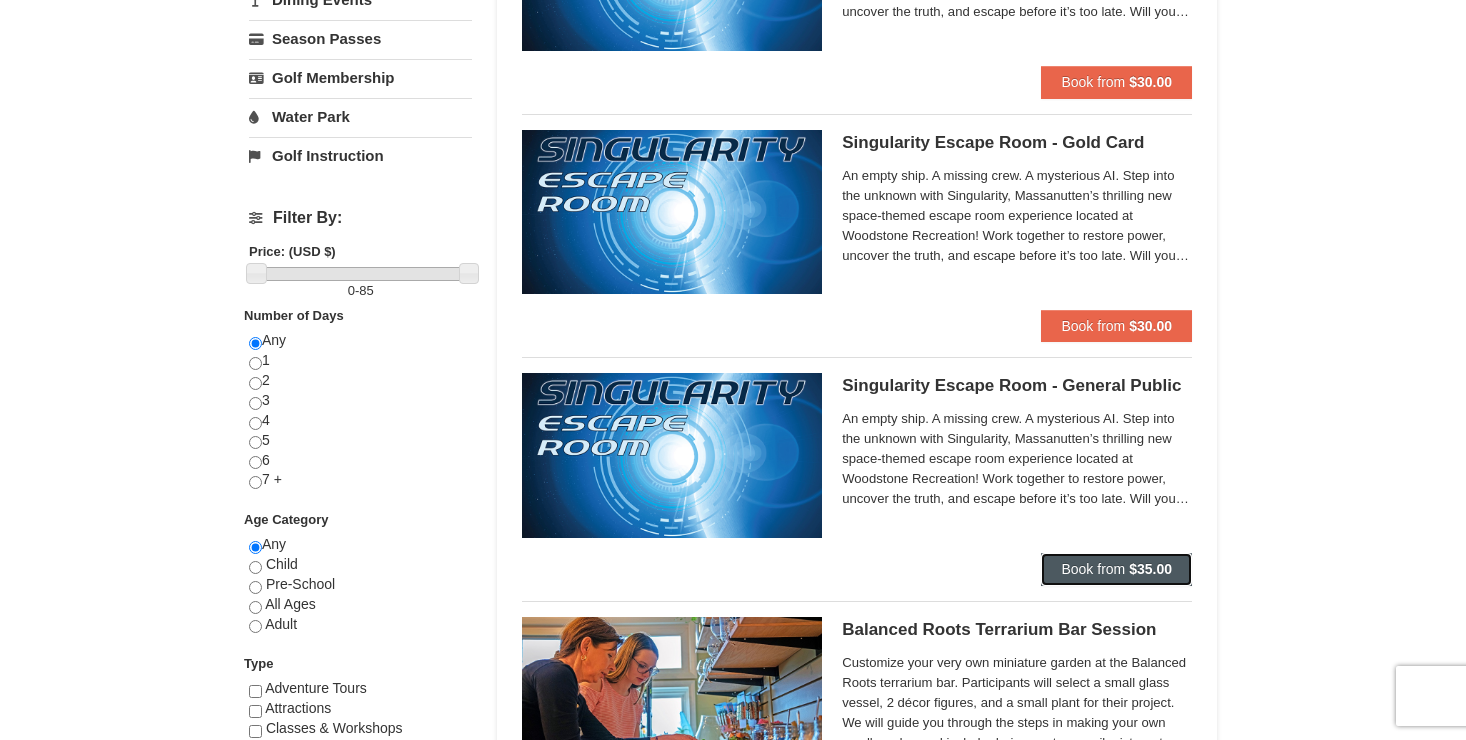 click on "$35.00" at bounding box center (1150, 569) 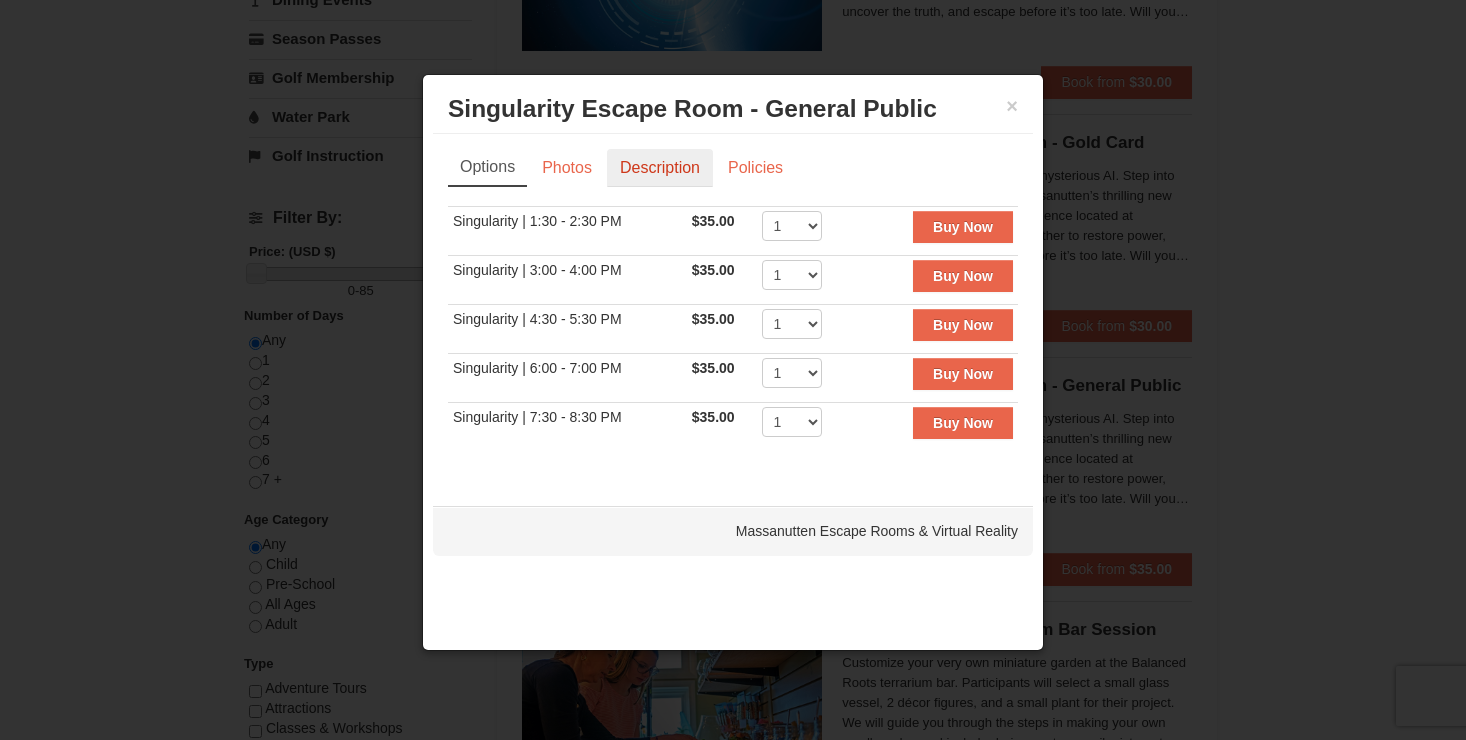click on "Description" at bounding box center [660, 168] 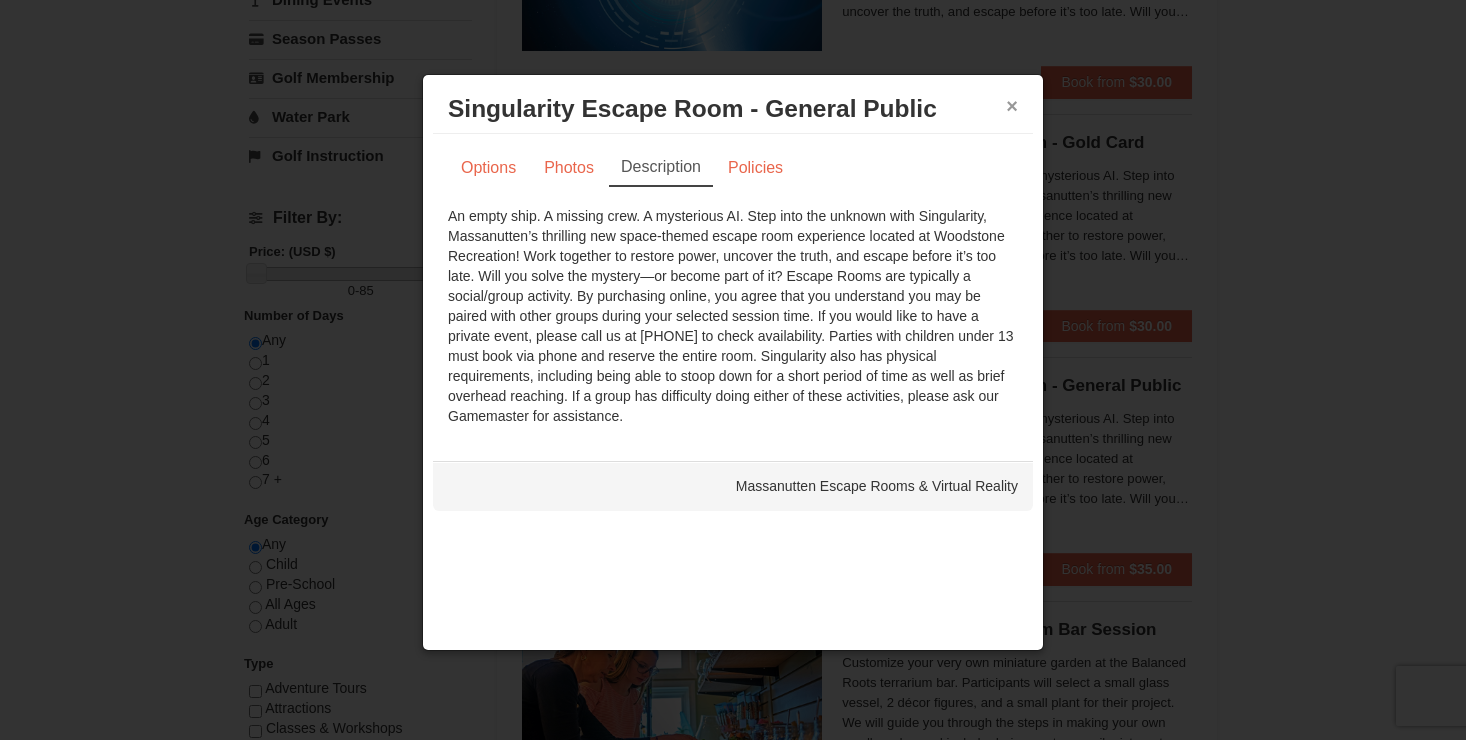 click on "×" at bounding box center [1012, 106] 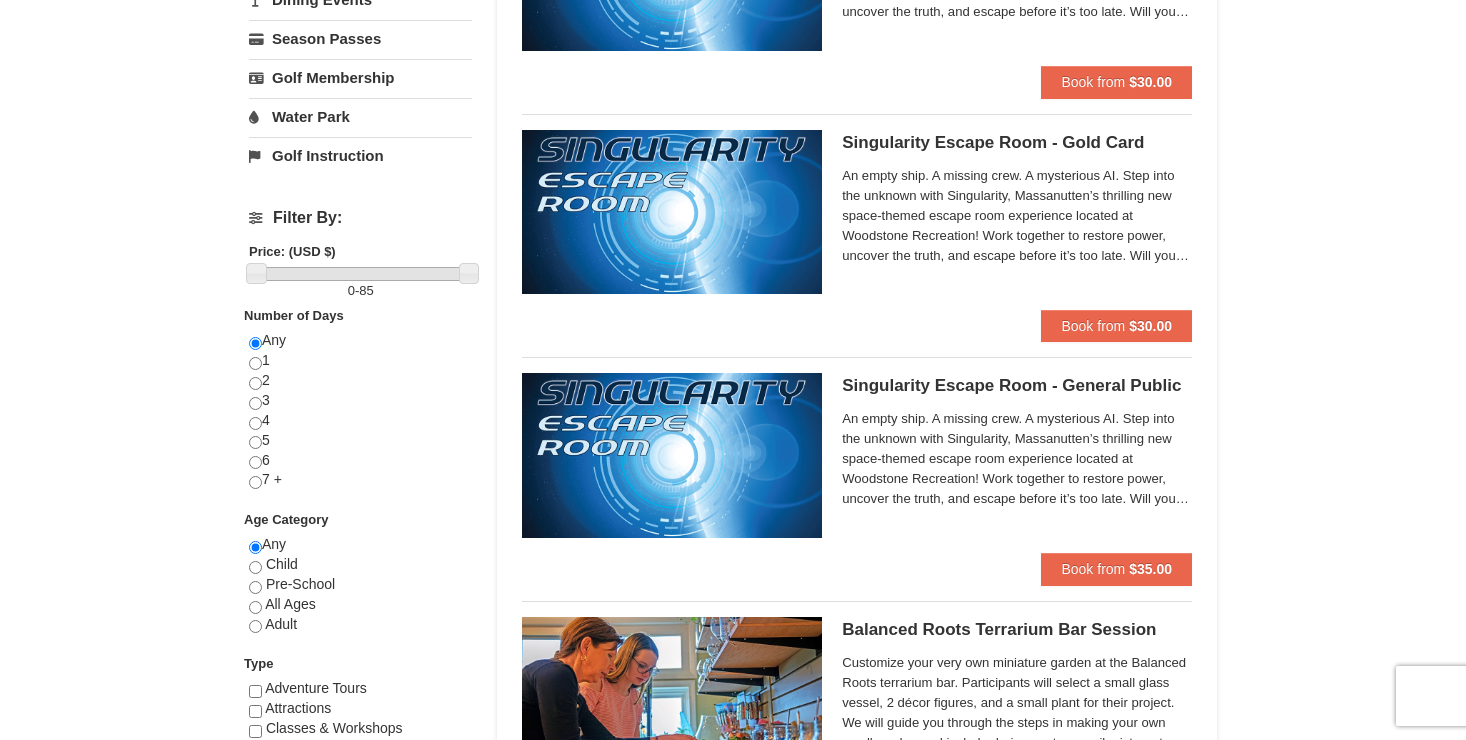click on "Water Park" at bounding box center [360, 116] 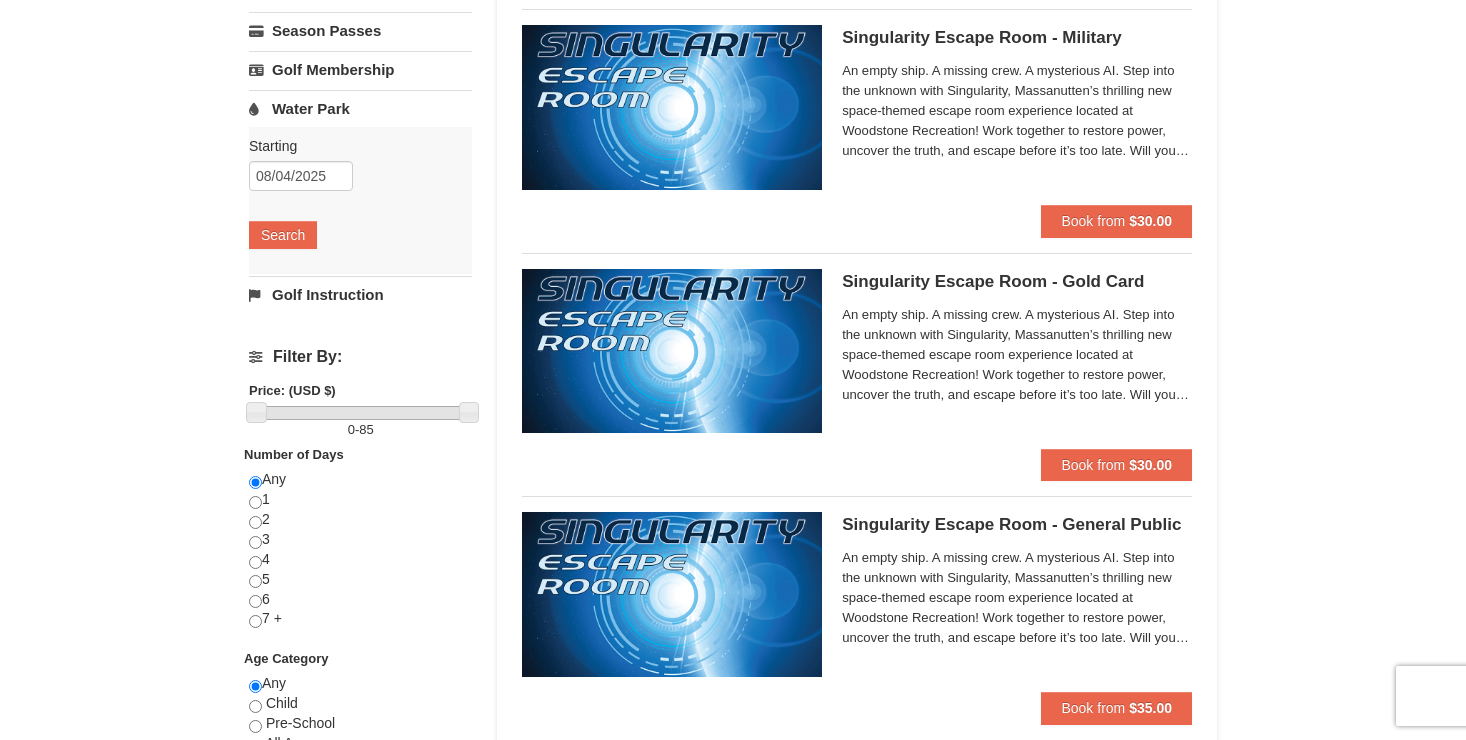 scroll, scrollTop: 426, scrollLeft: 0, axis: vertical 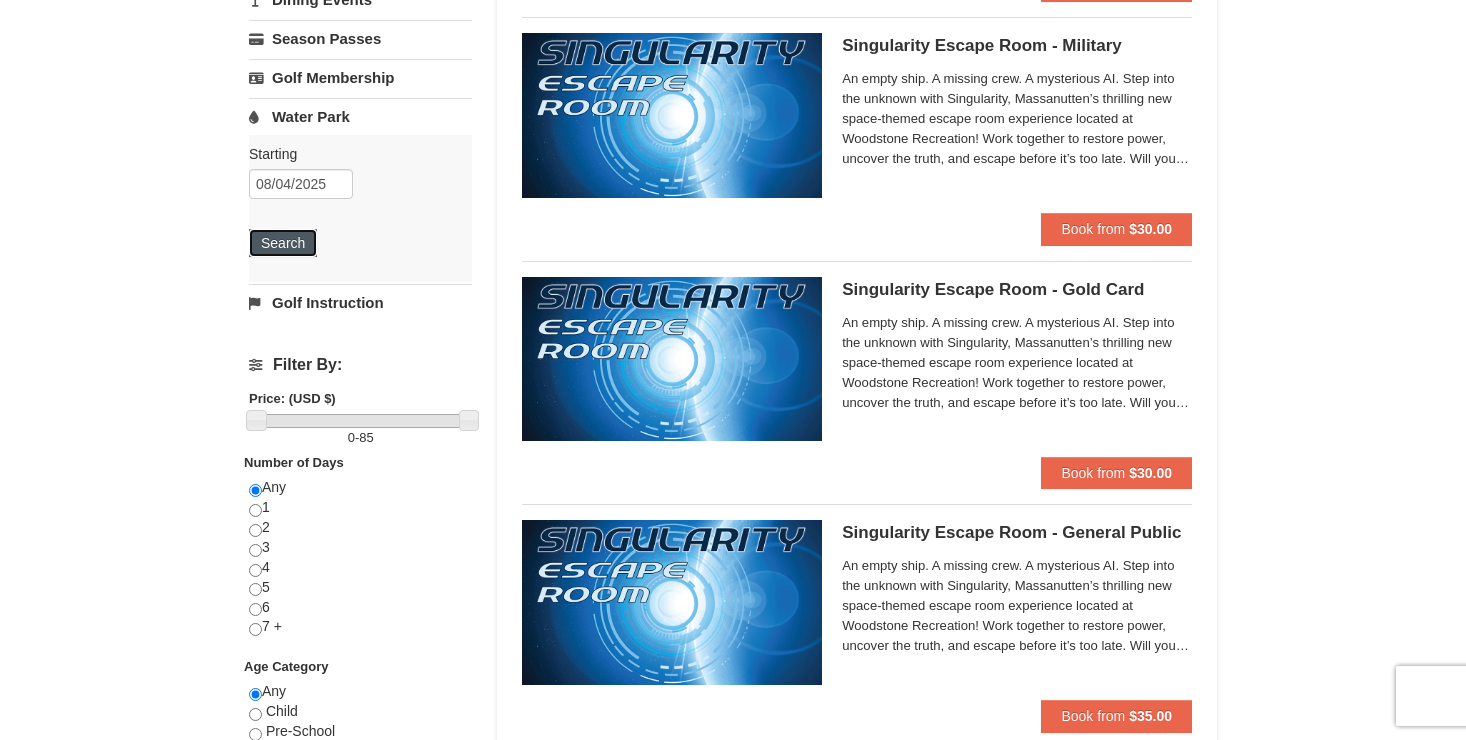 click on "Search" at bounding box center [283, 243] 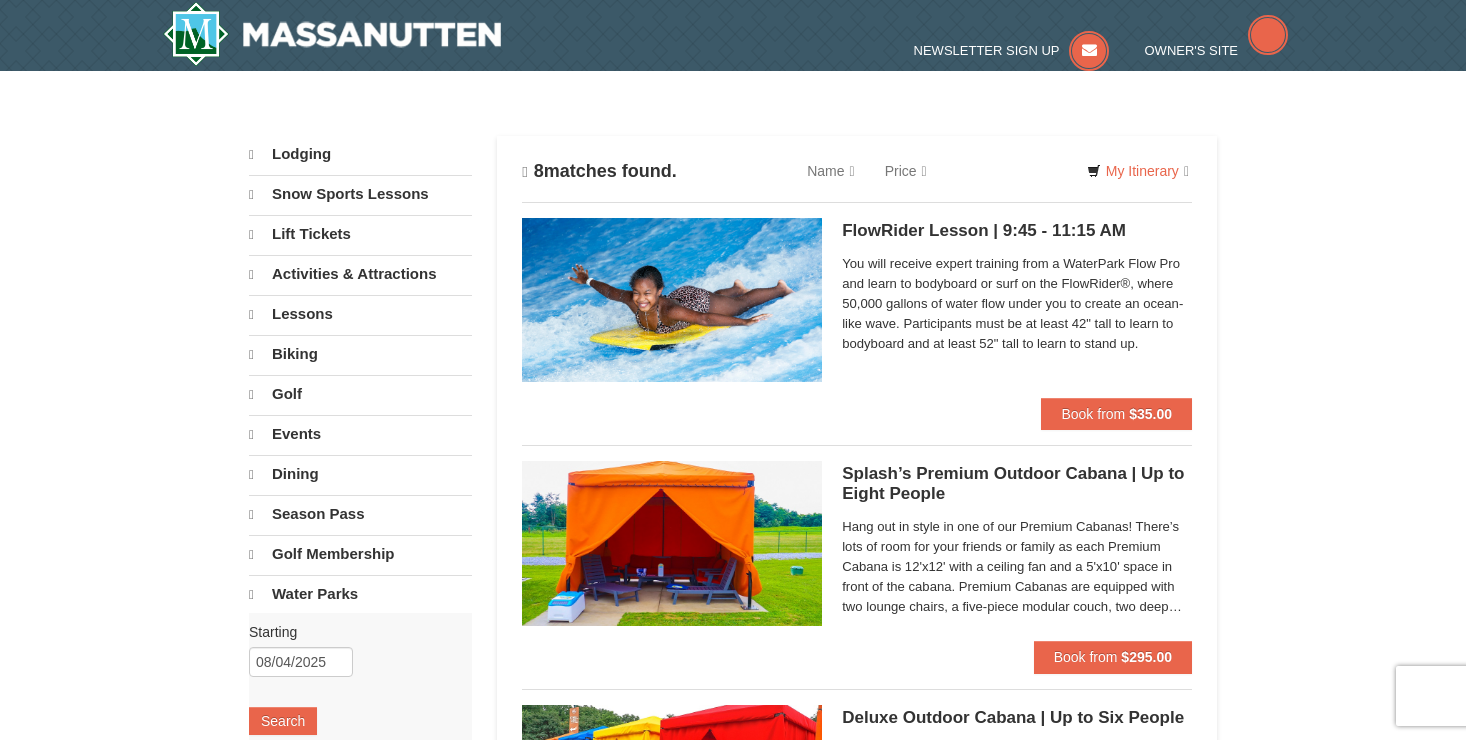scroll, scrollTop: 0, scrollLeft: 0, axis: both 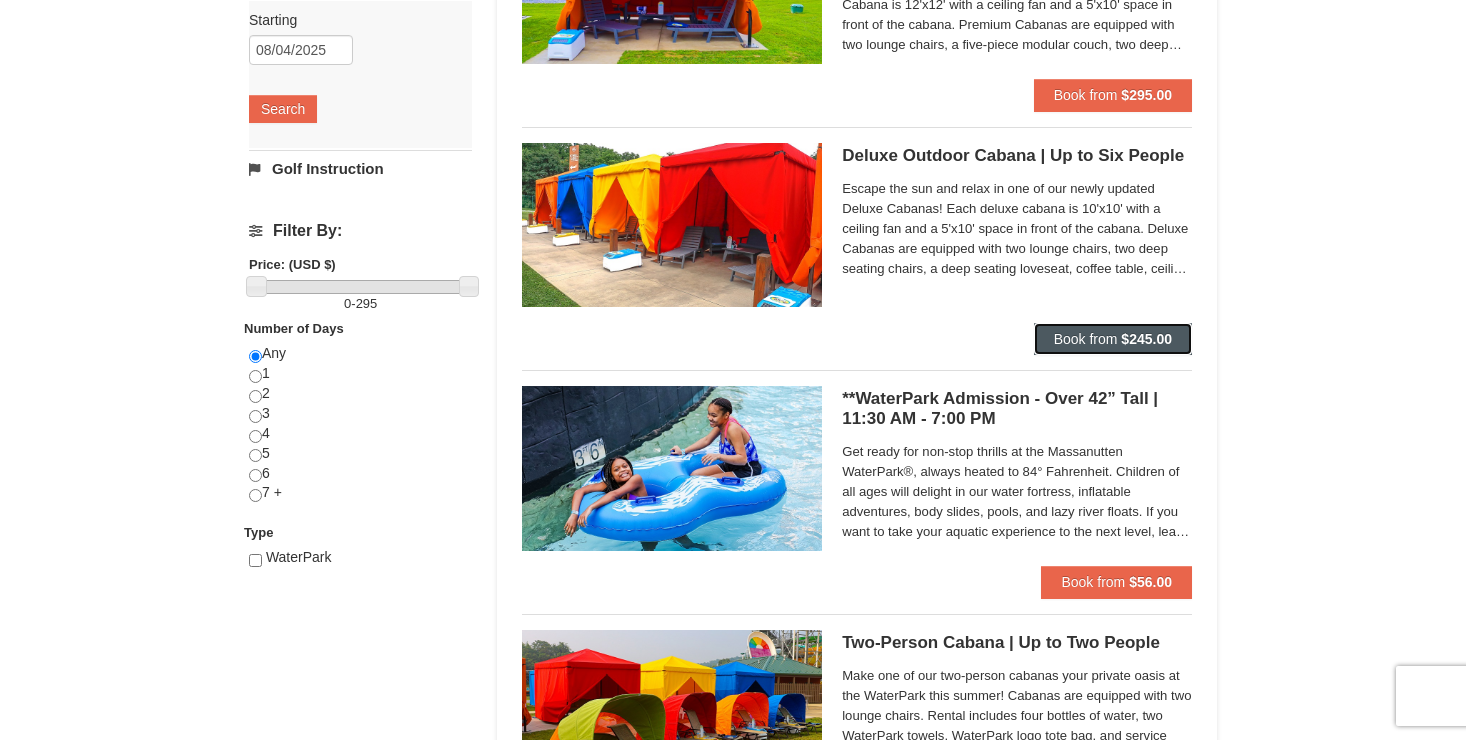 click on "$245.00" at bounding box center (1146, 339) 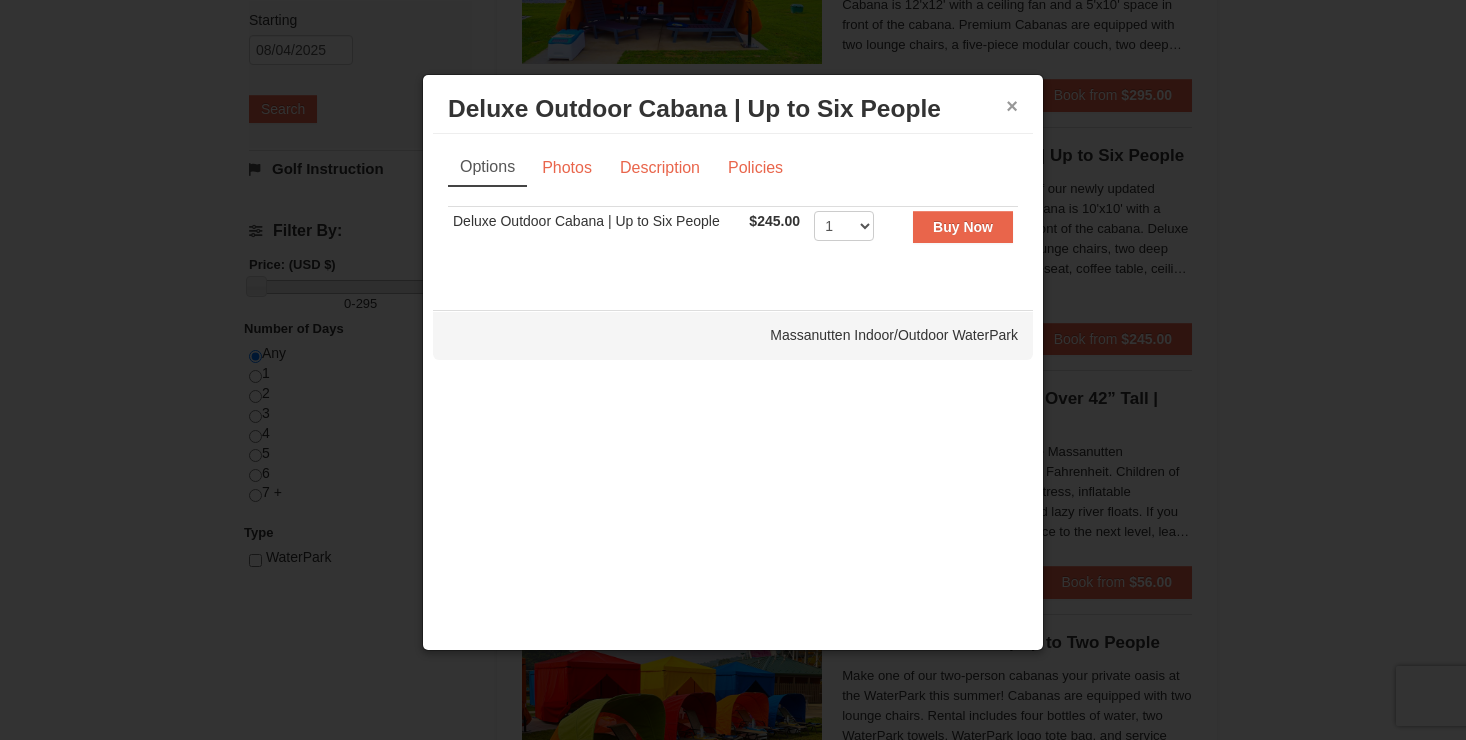 click on "×" at bounding box center [1012, 106] 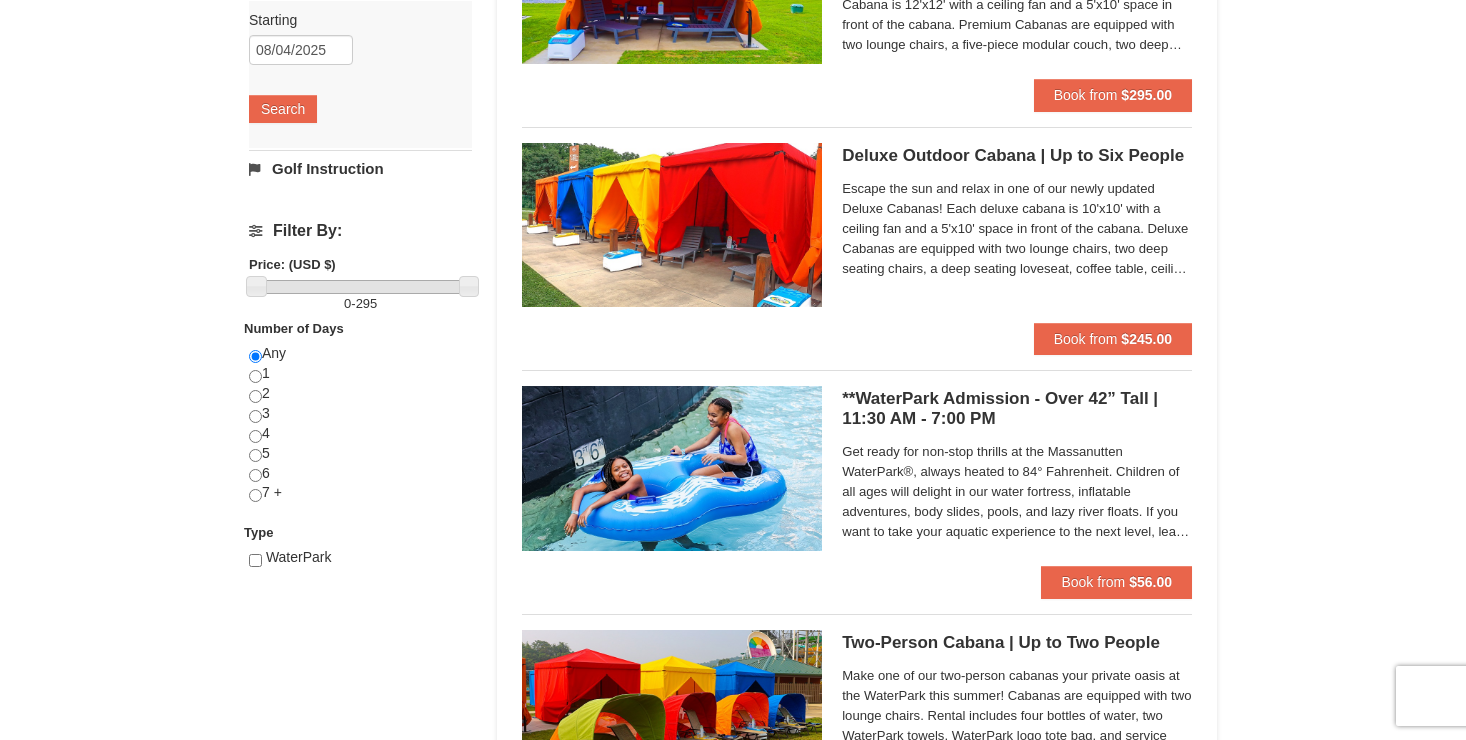 click on "Deluxe Outdoor Cabana | Up to Six People  Massanutten Indoor/Outdoor WaterPark" at bounding box center (1017, 156) 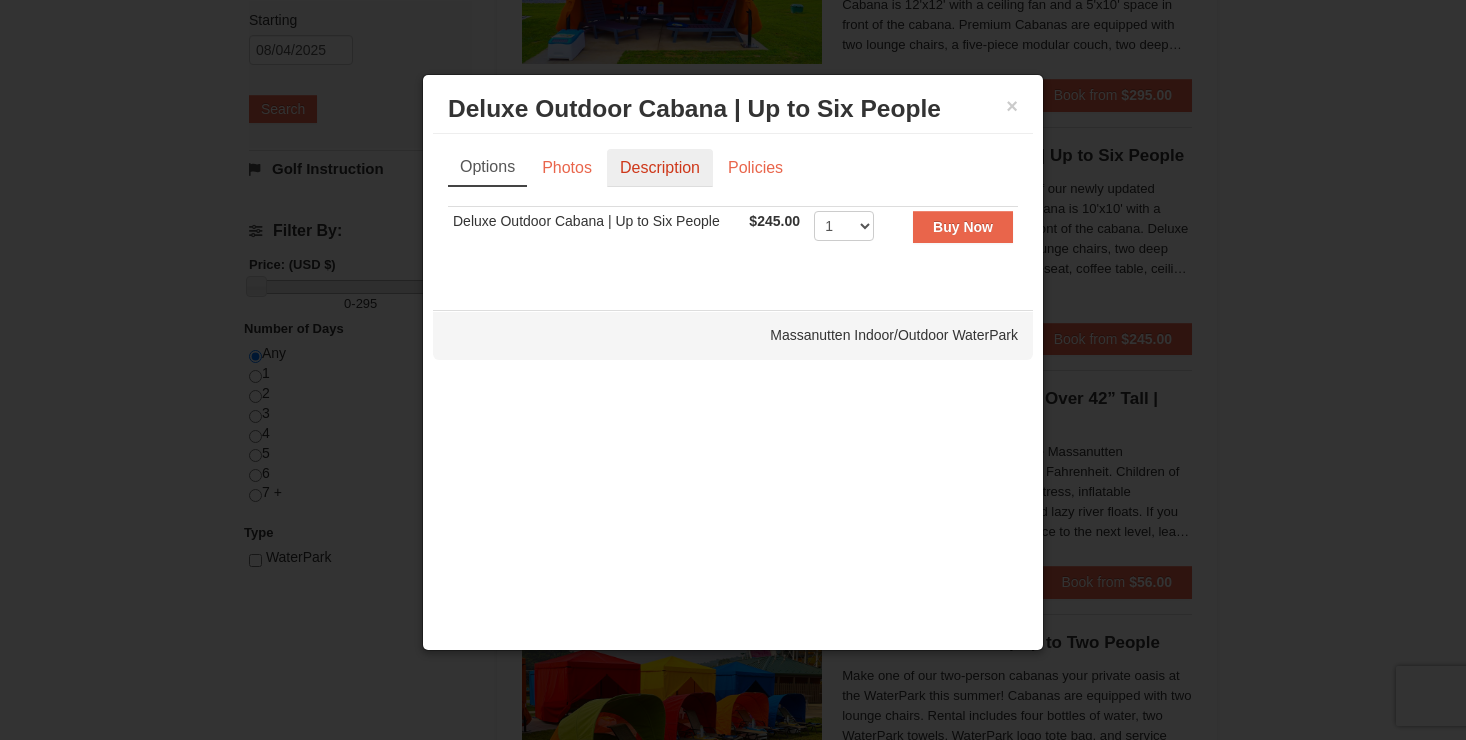 click on "Description" at bounding box center (660, 168) 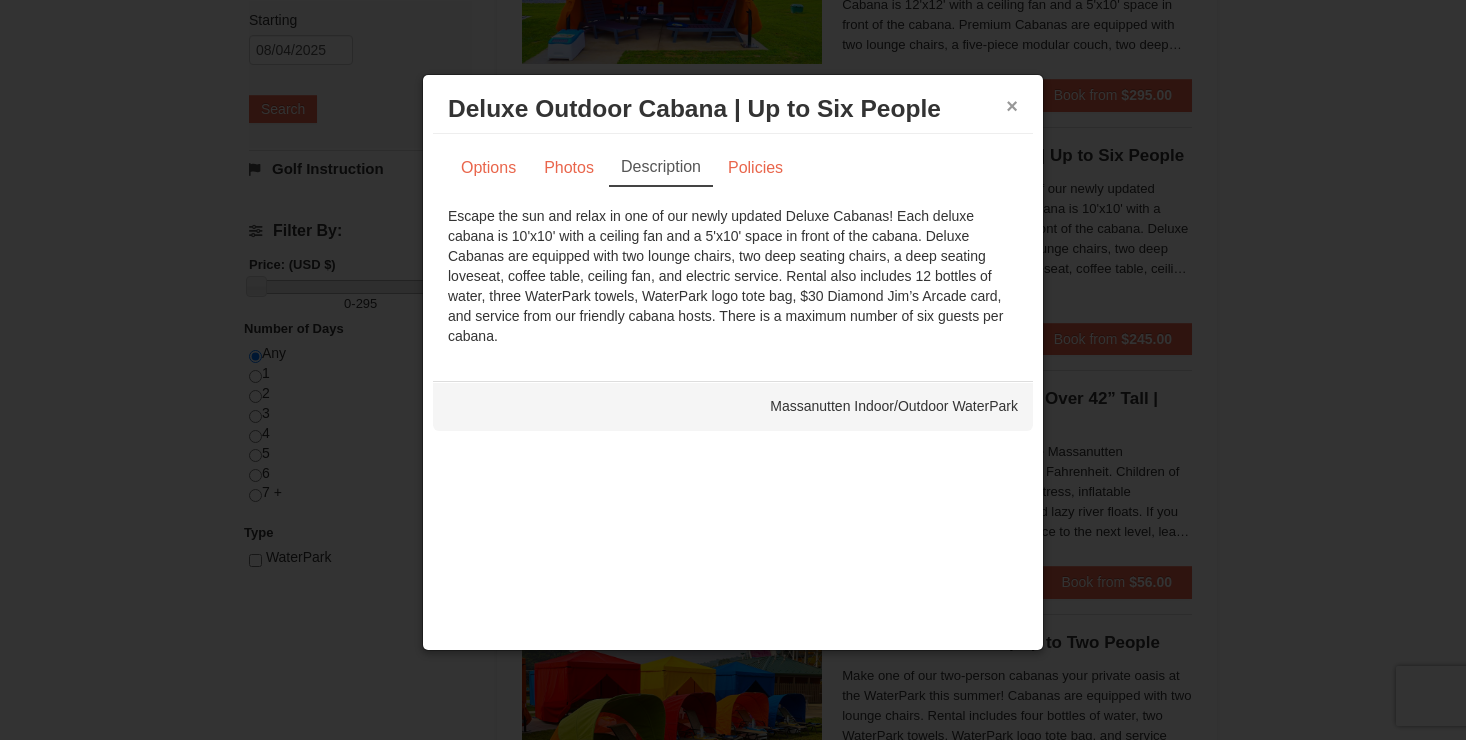 click on "×" at bounding box center (1012, 106) 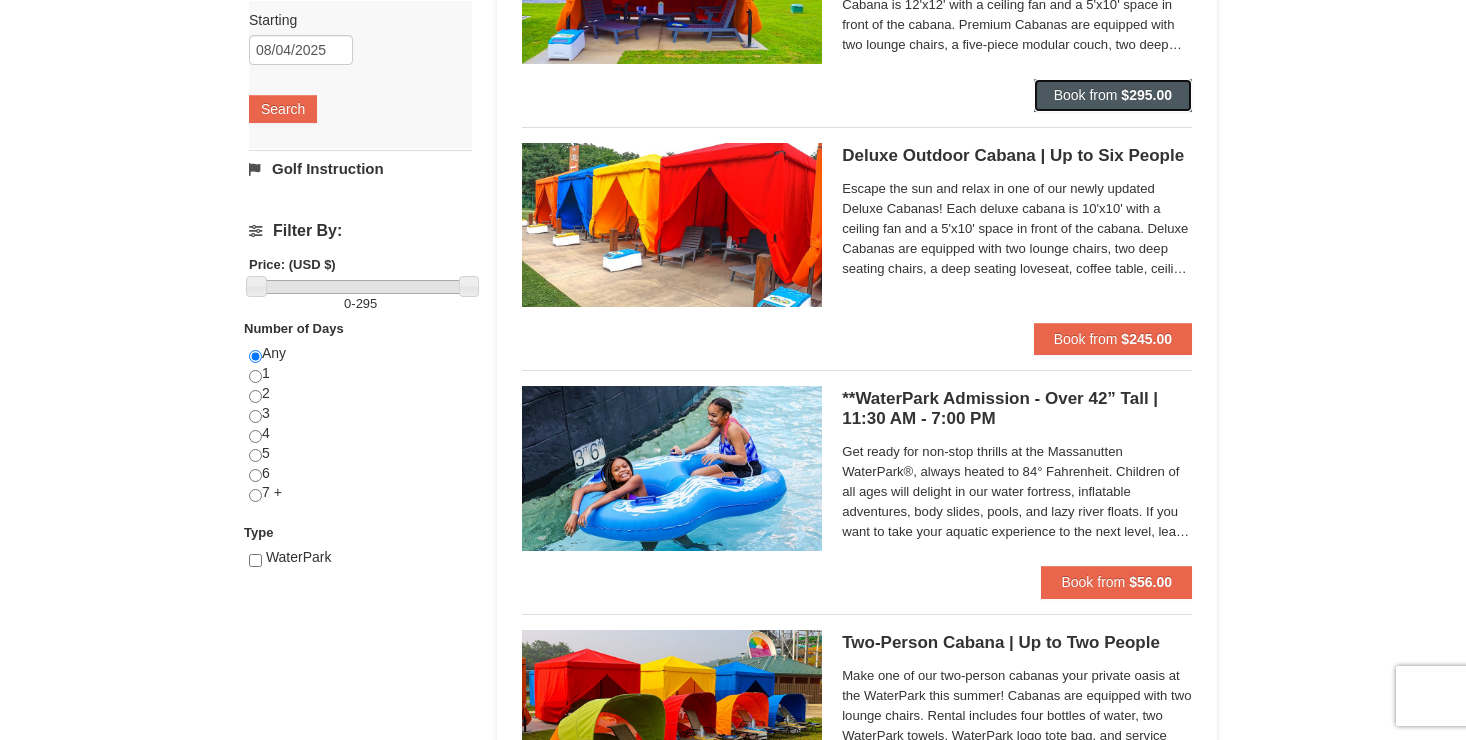 click on "Book from   $295.00" at bounding box center [1113, 95] 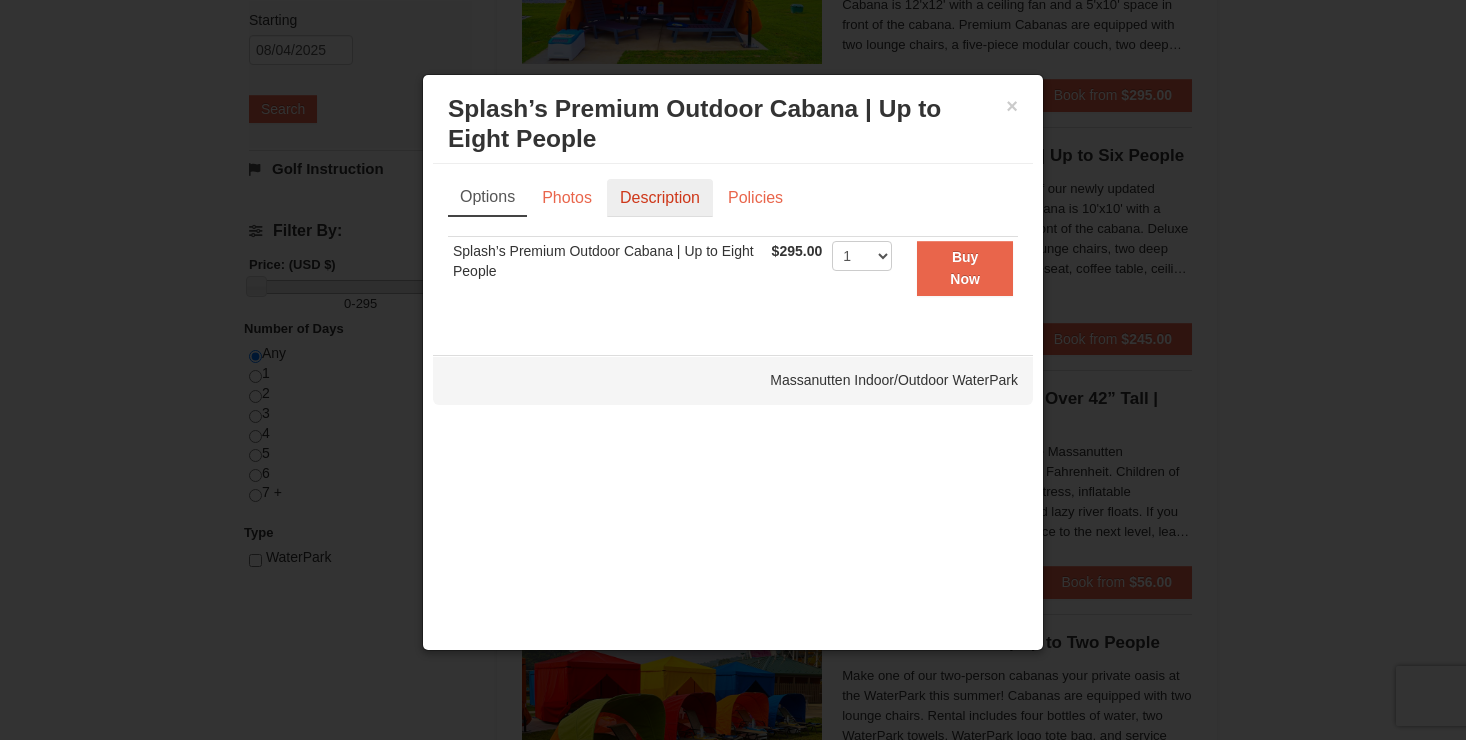 click on "Description" at bounding box center (660, 198) 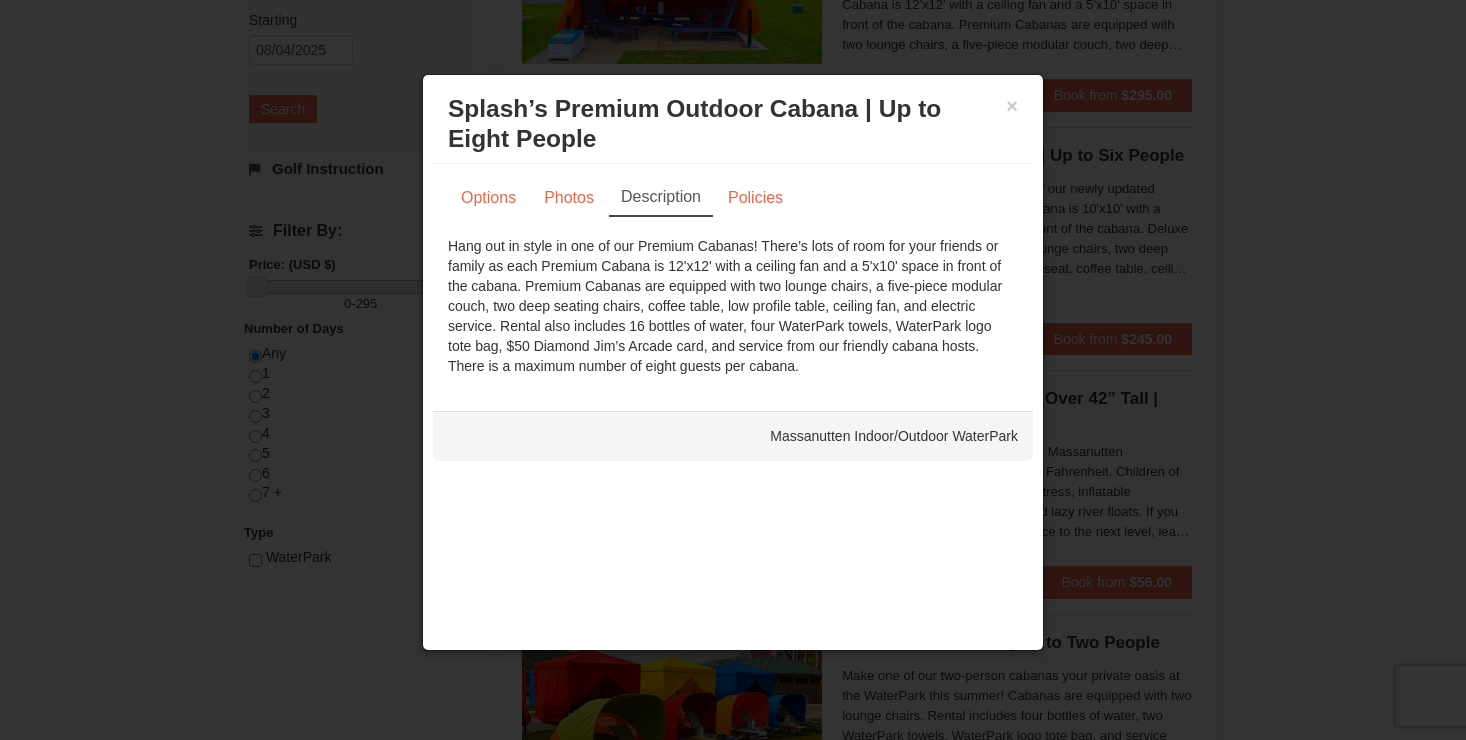 click on "Splash’s Premium Outdoor Cabana | Up to Eight People  Massanutten Indoor/Outdoor WaterPark" at bounding box center (733, 124) 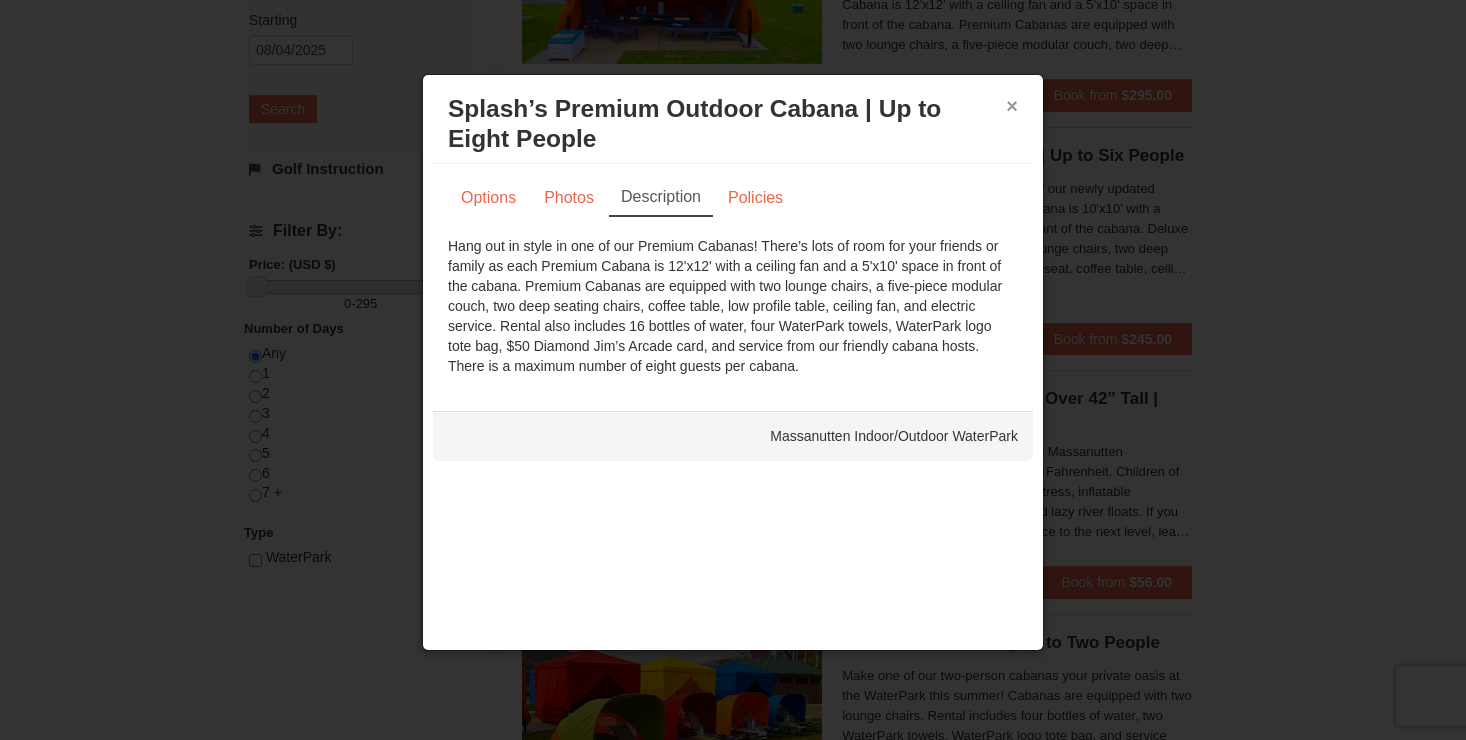 click on "×" at bounding box center [1012, 106] 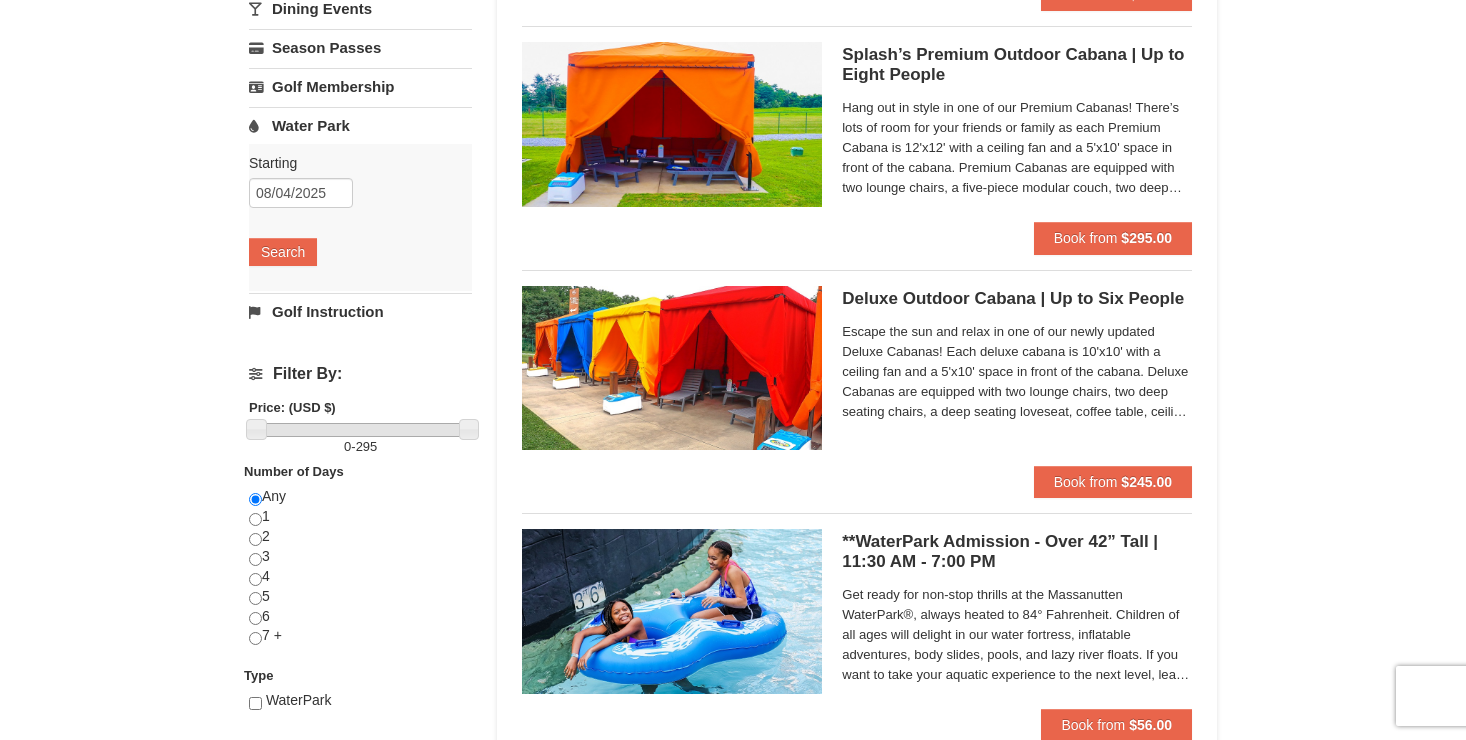 scroll, scrollTop: 400, scrollLeft: 0, axis: vertical 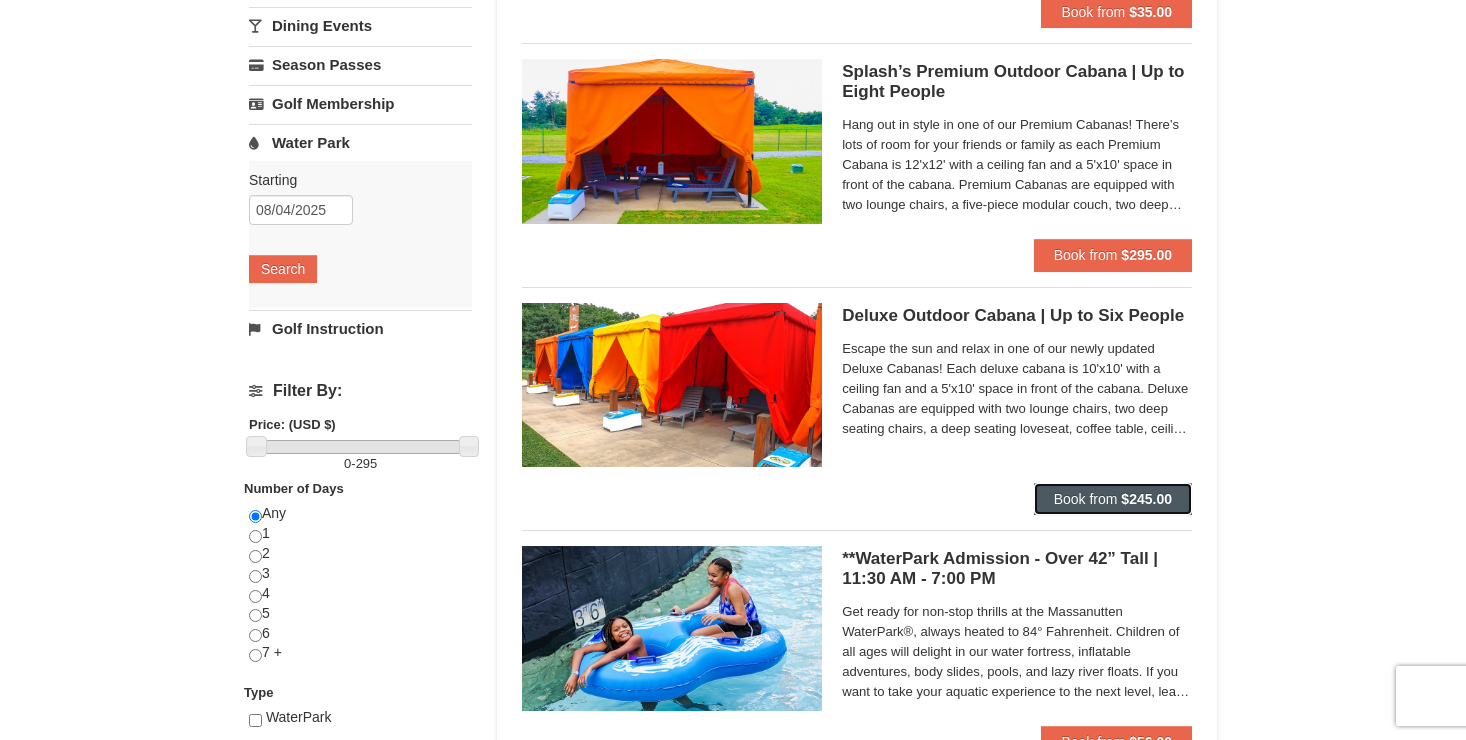click on "Book from" at bounding box center (1086, 499) 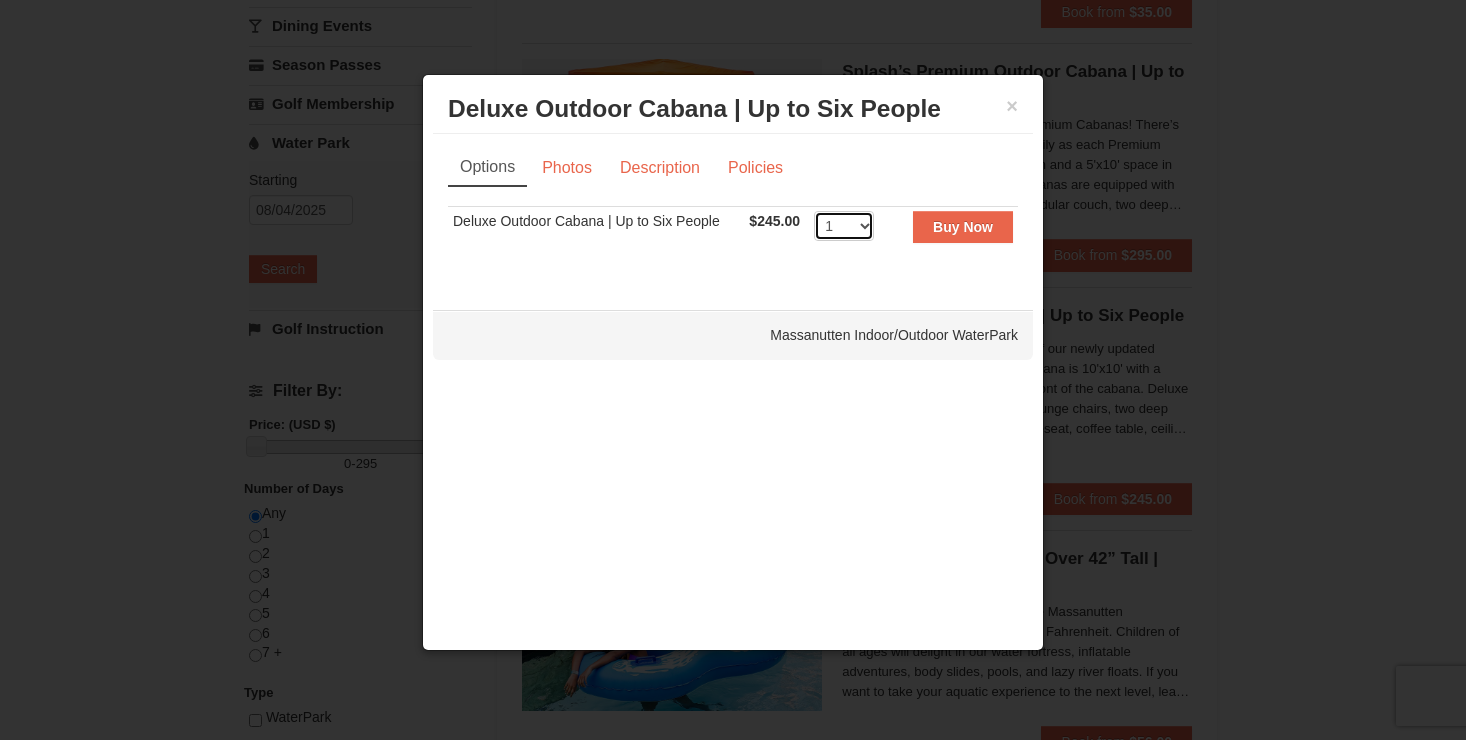 click on "1" at bounding box center [844, 226] 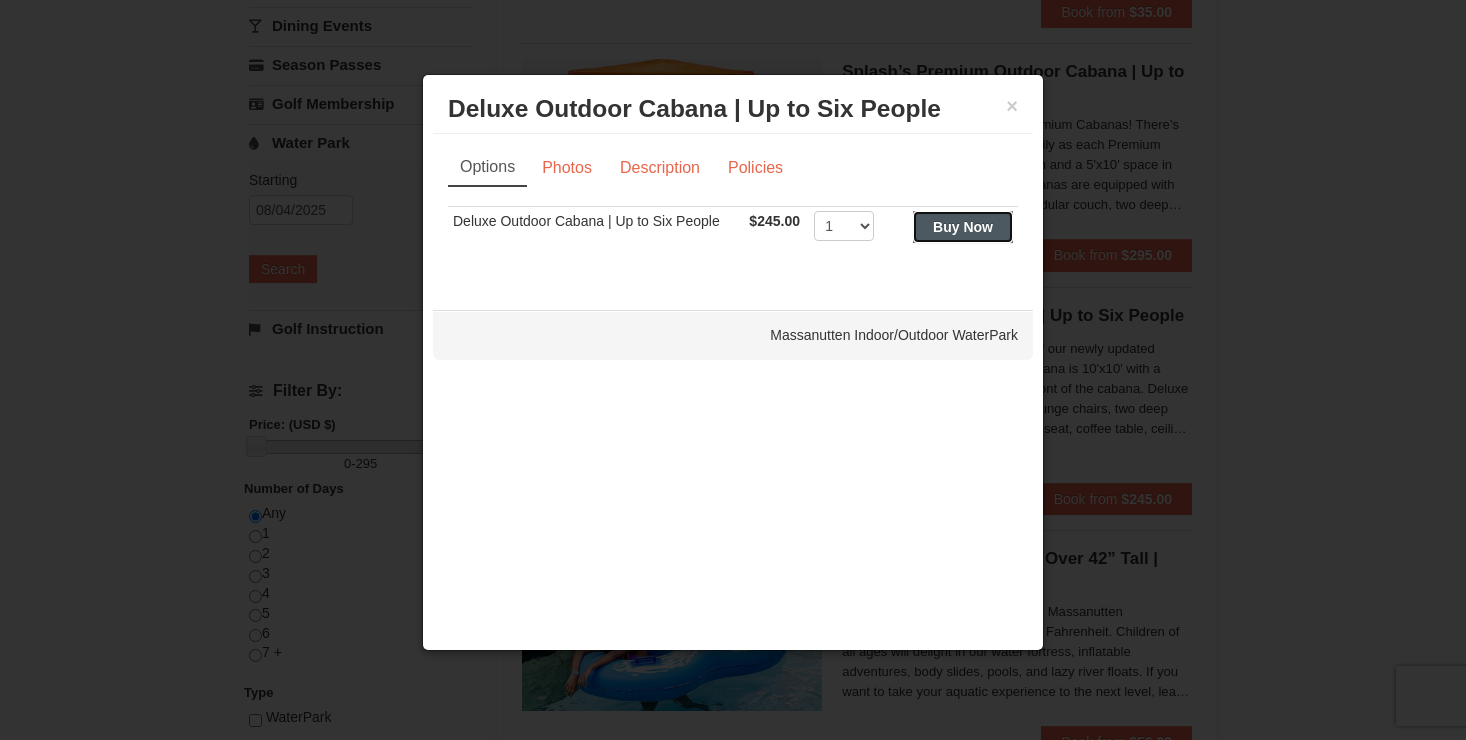 click on "Buy Now" at bounding box center [963, 227] 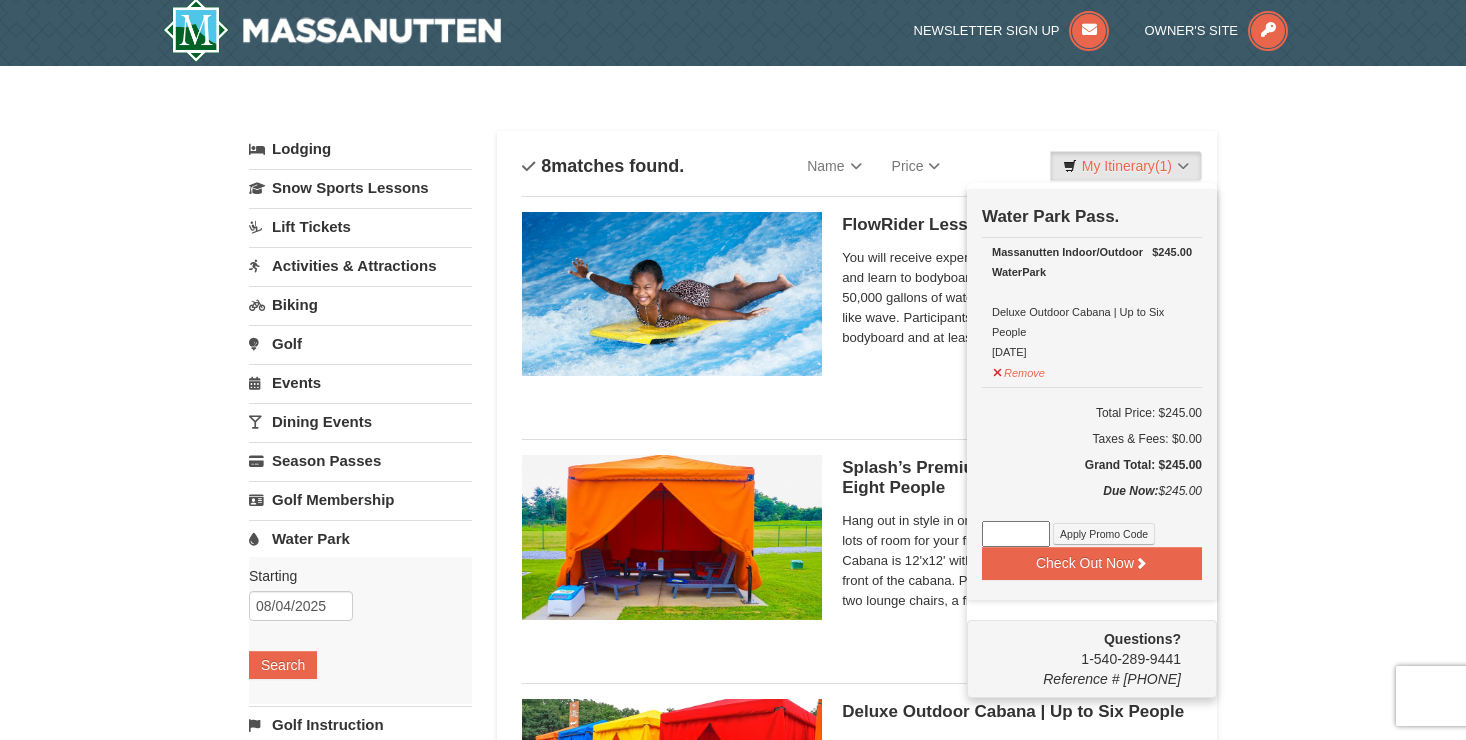 scroll, scrollTop: 6, scrollLeft: 0, axis: vertical 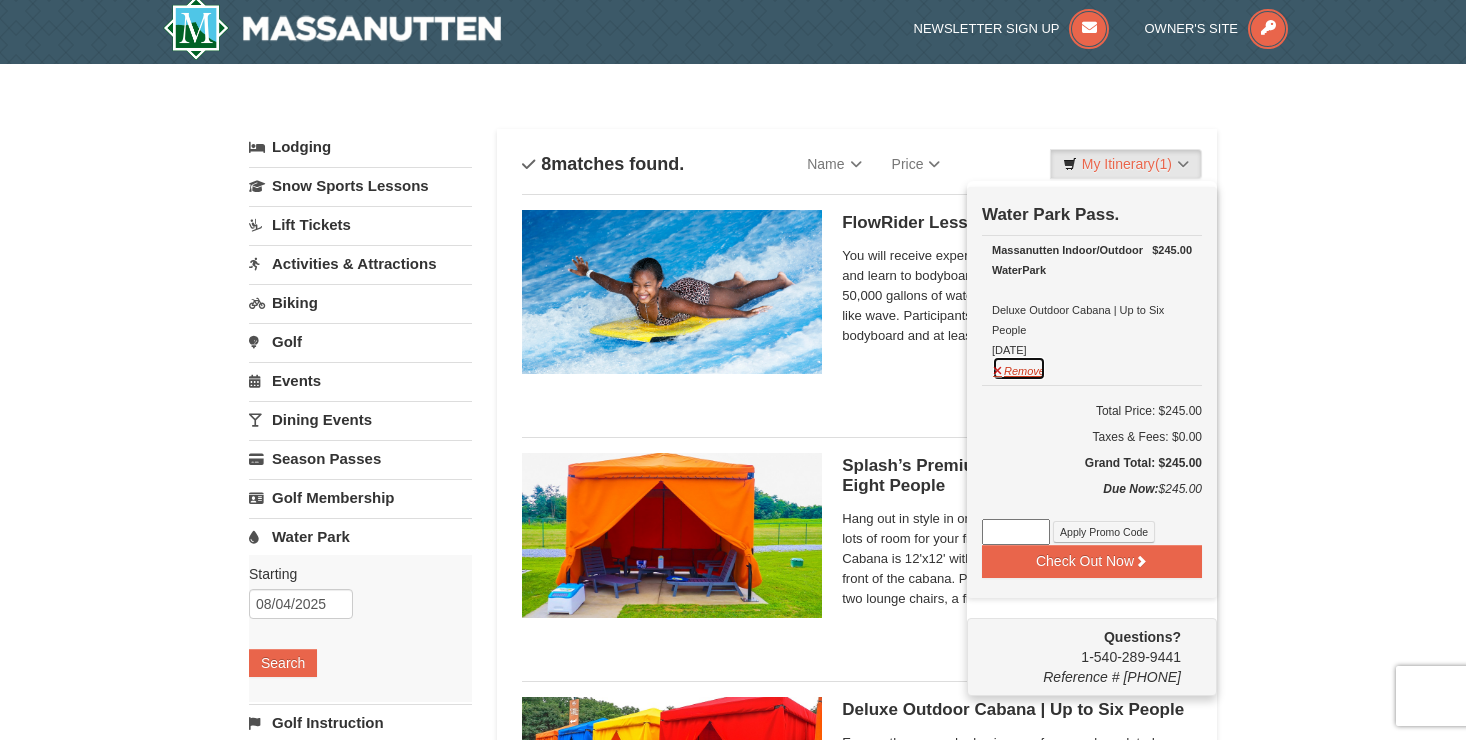 click on "Remove" at bounding box center (1019, 368) 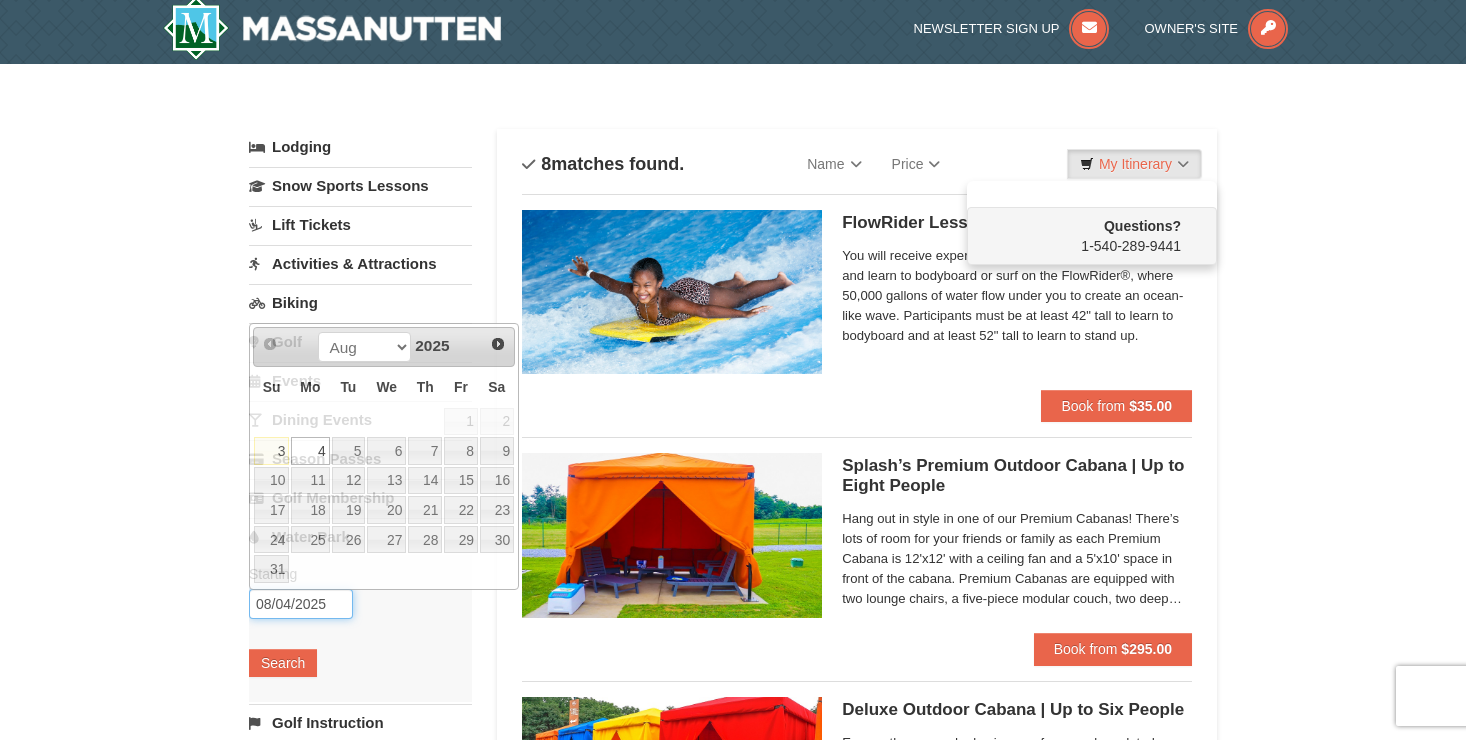 click on "08/04/2025" at bounding box center (301, 604) 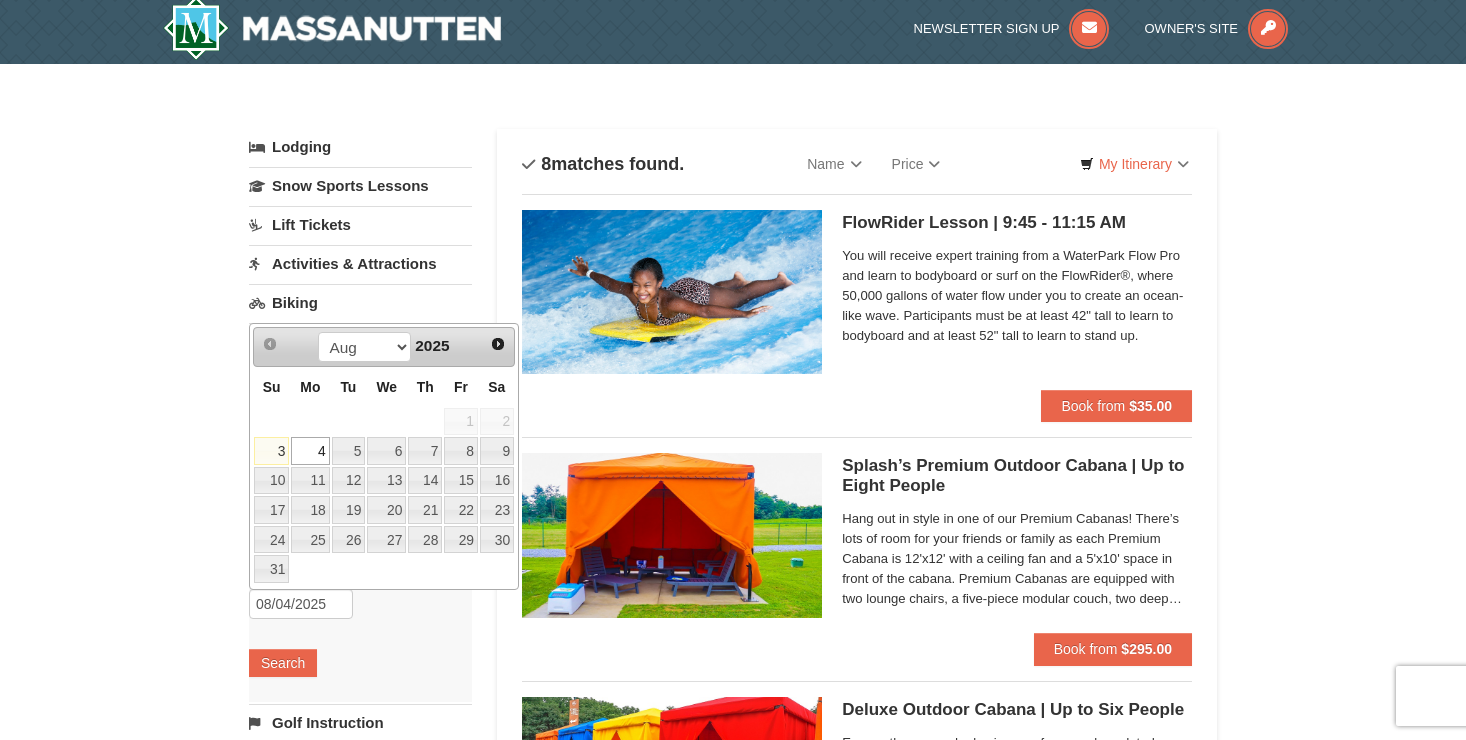 click on "3" at bounding box center (271, 451) 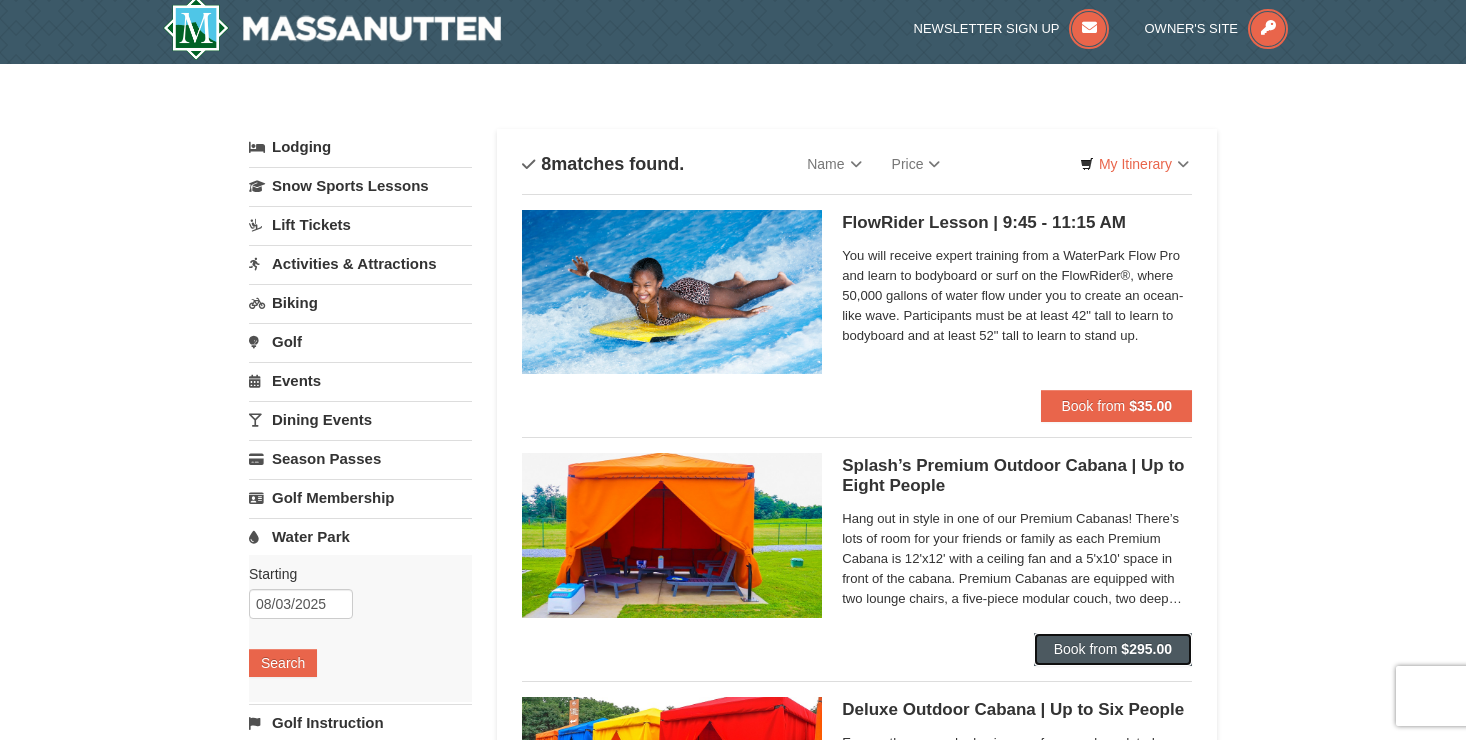 click on "Book from   $295.00" at bounding box center (1113, 649) 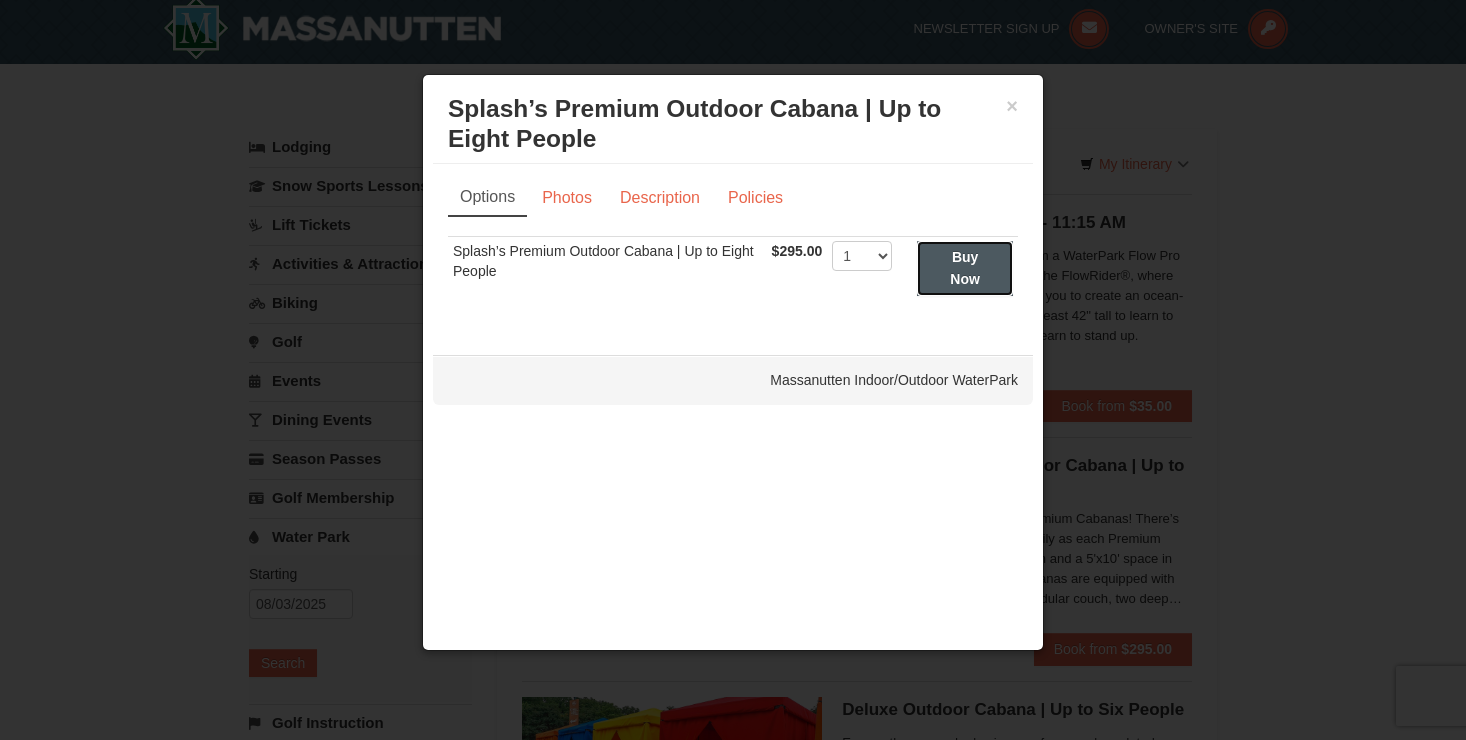 click on "Buy Now" at bounding box center (965, 268) 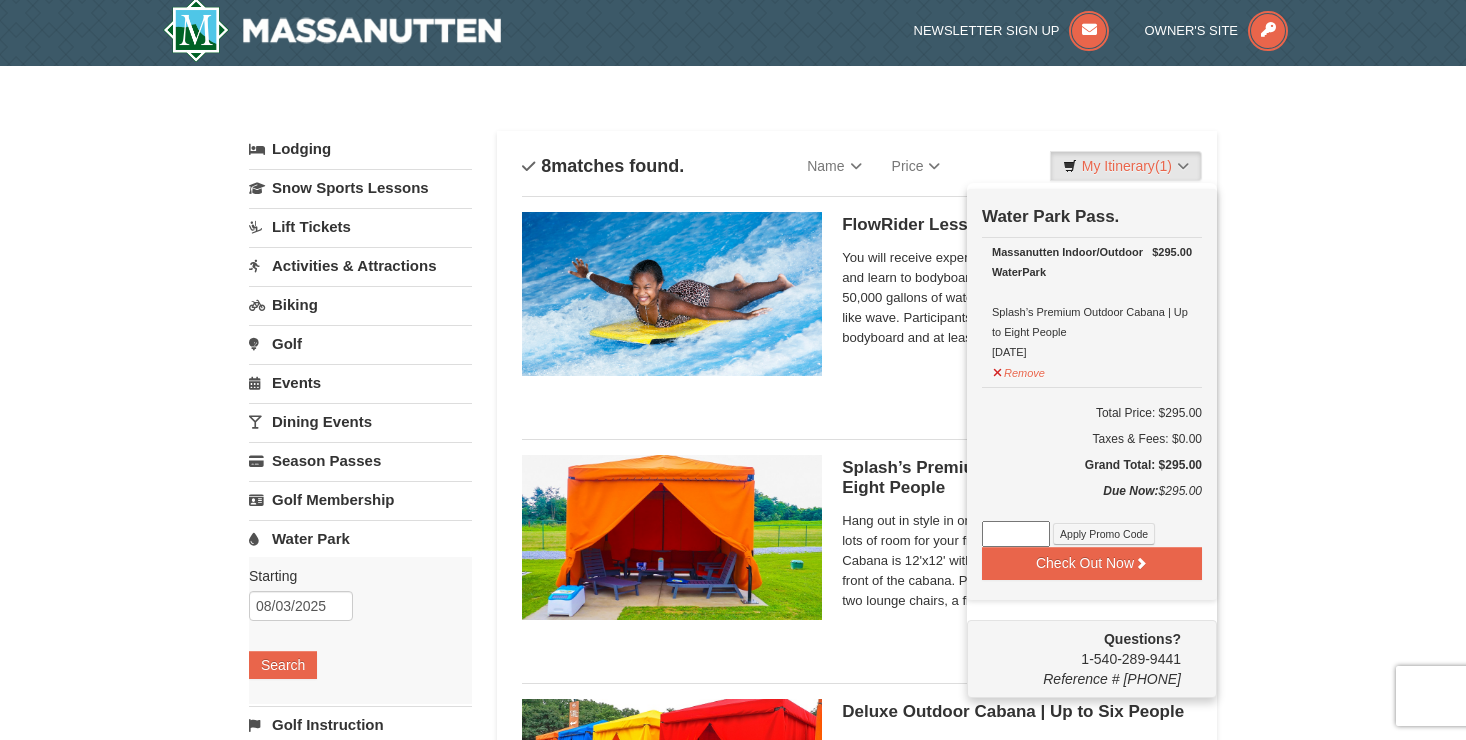 scroll, scrollTop: 6, scrollLeft: 0, axis: vertical 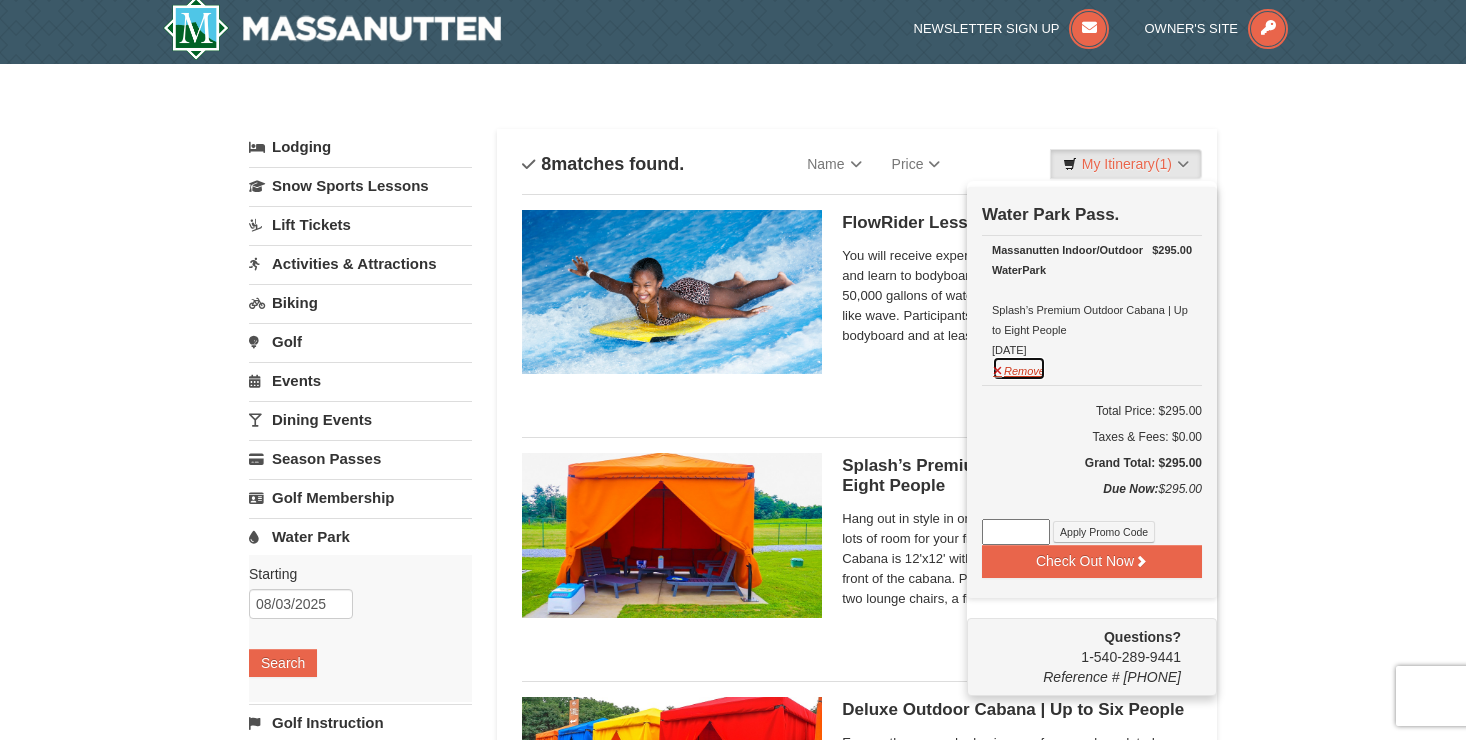 click on "Remove" at bounding box center [1019, 368] 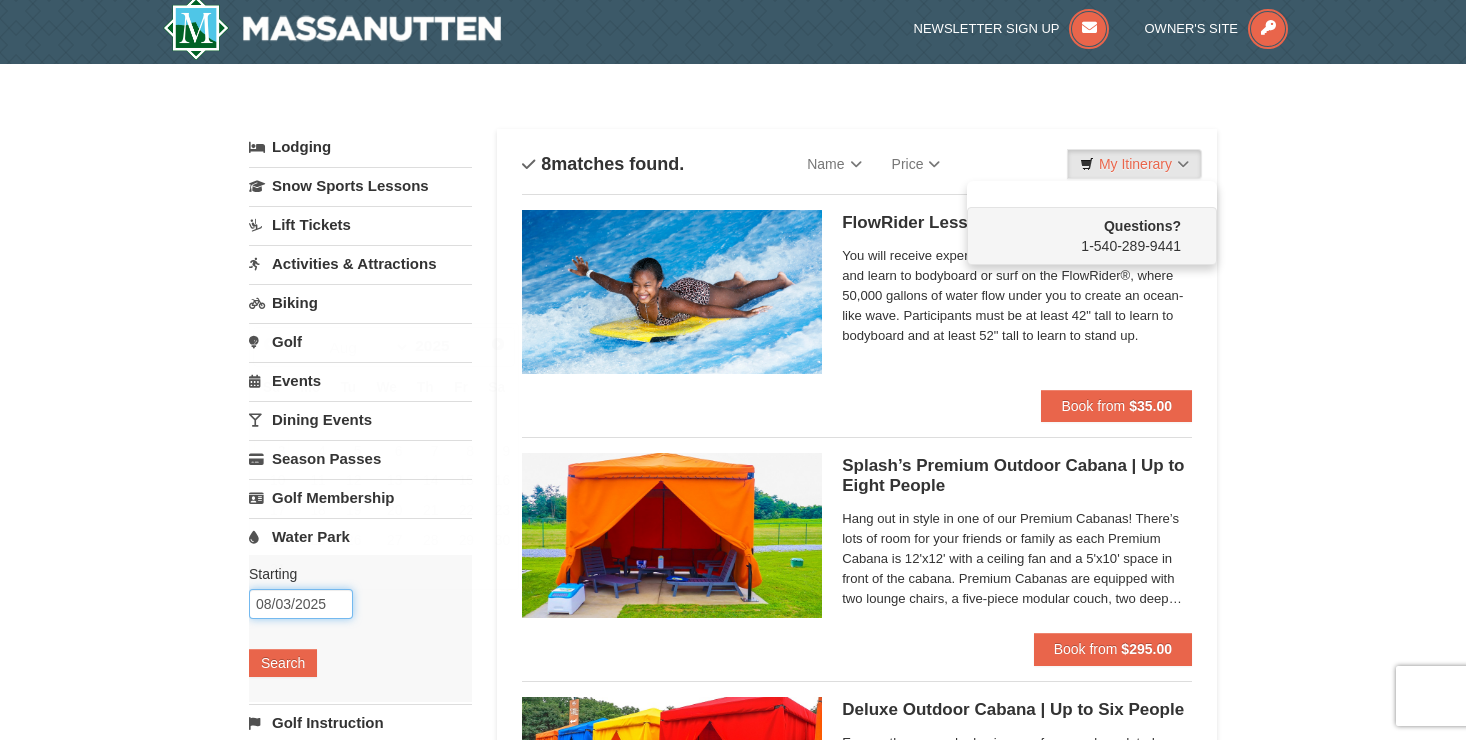 click on "08/03/2025" at bounding box center [301, 604] 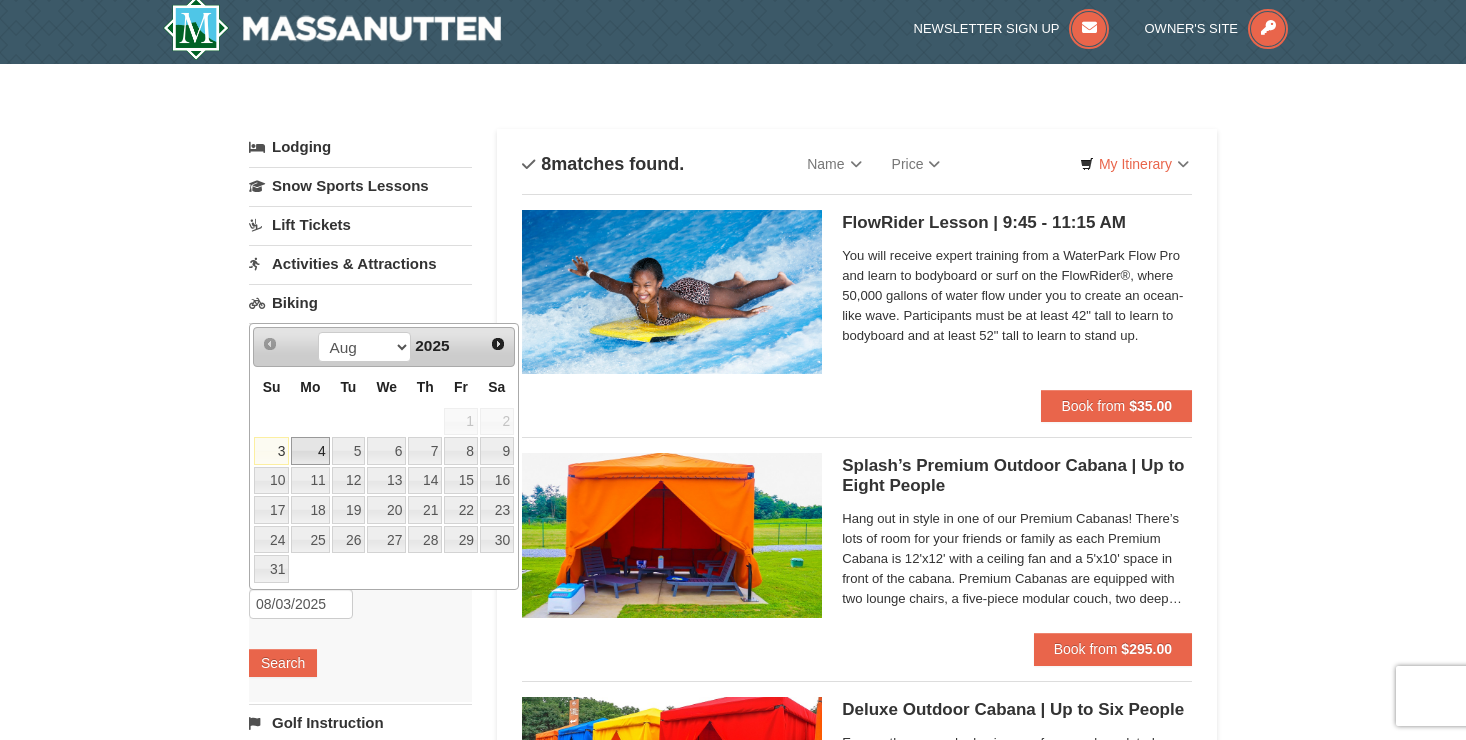 click on "4" at bounding box center [310, 451] 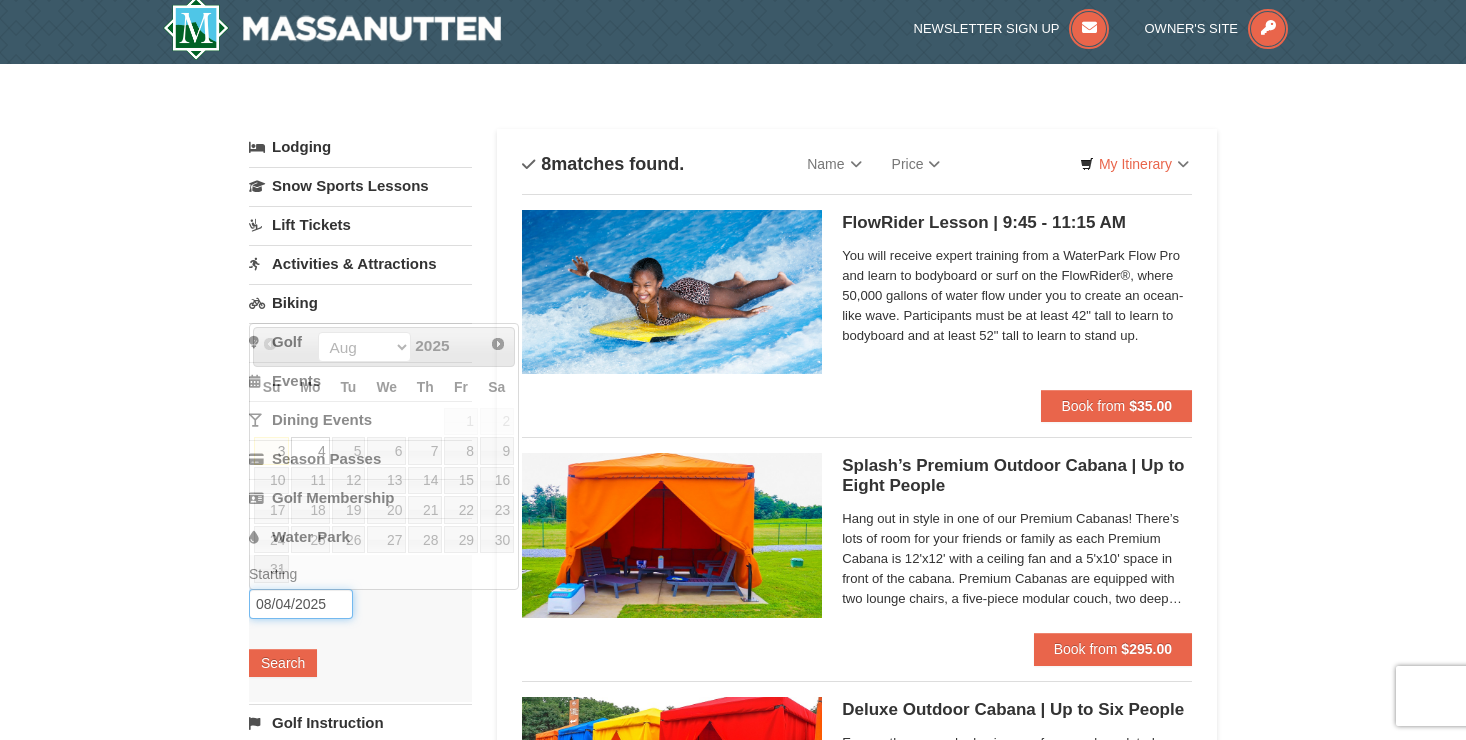 click on "08/04/2025" at bounding box center (301, 604) 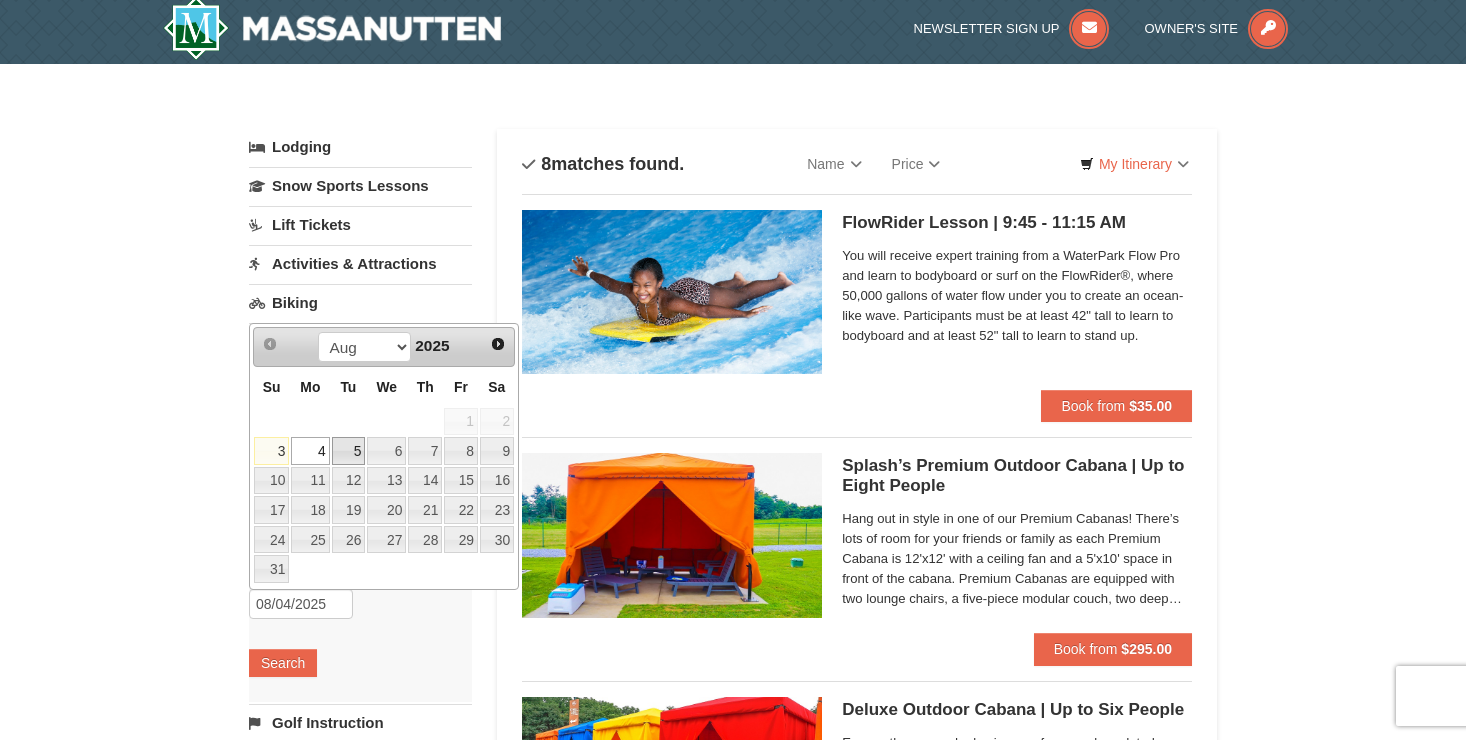 click on "5" at bounding box center [349, 451] 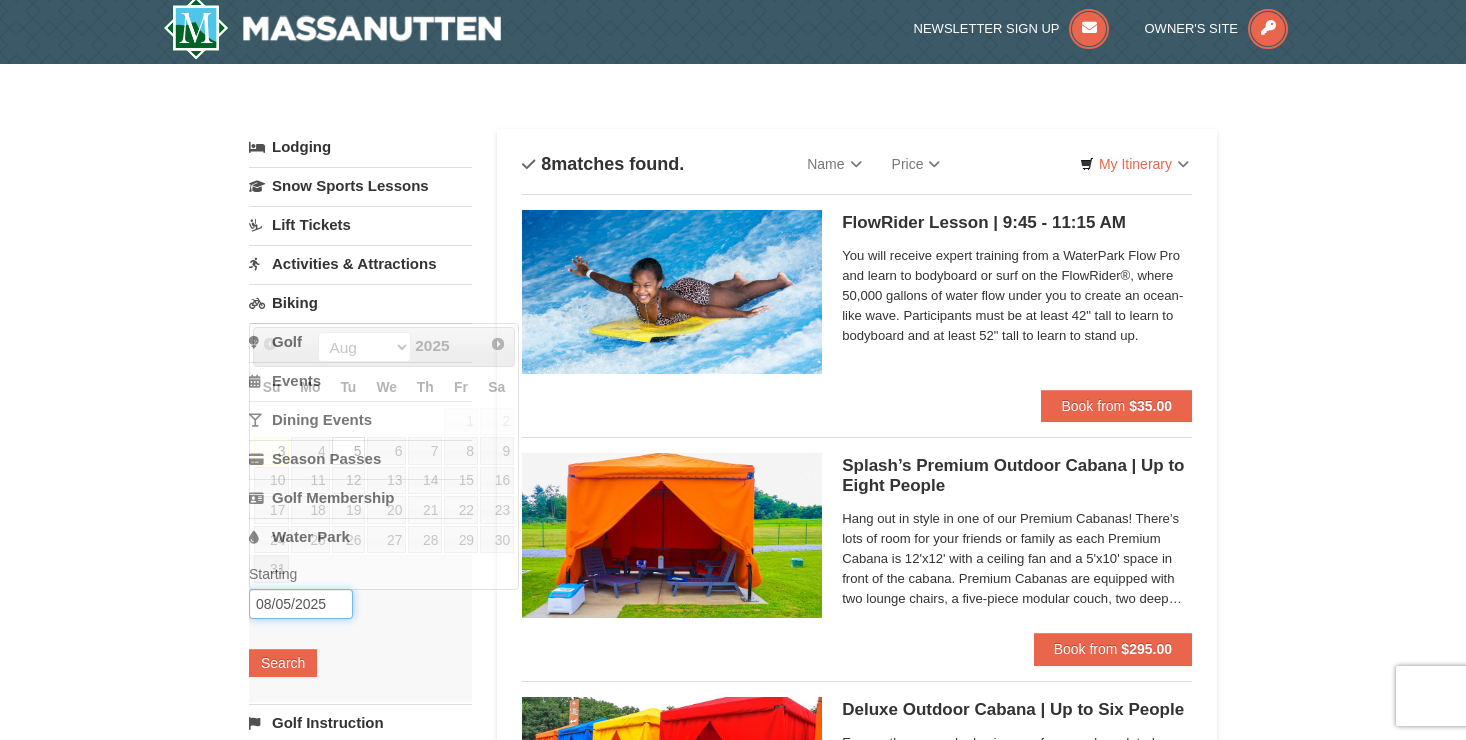 click on "08/05/2025" at bounding box center [301, 604] 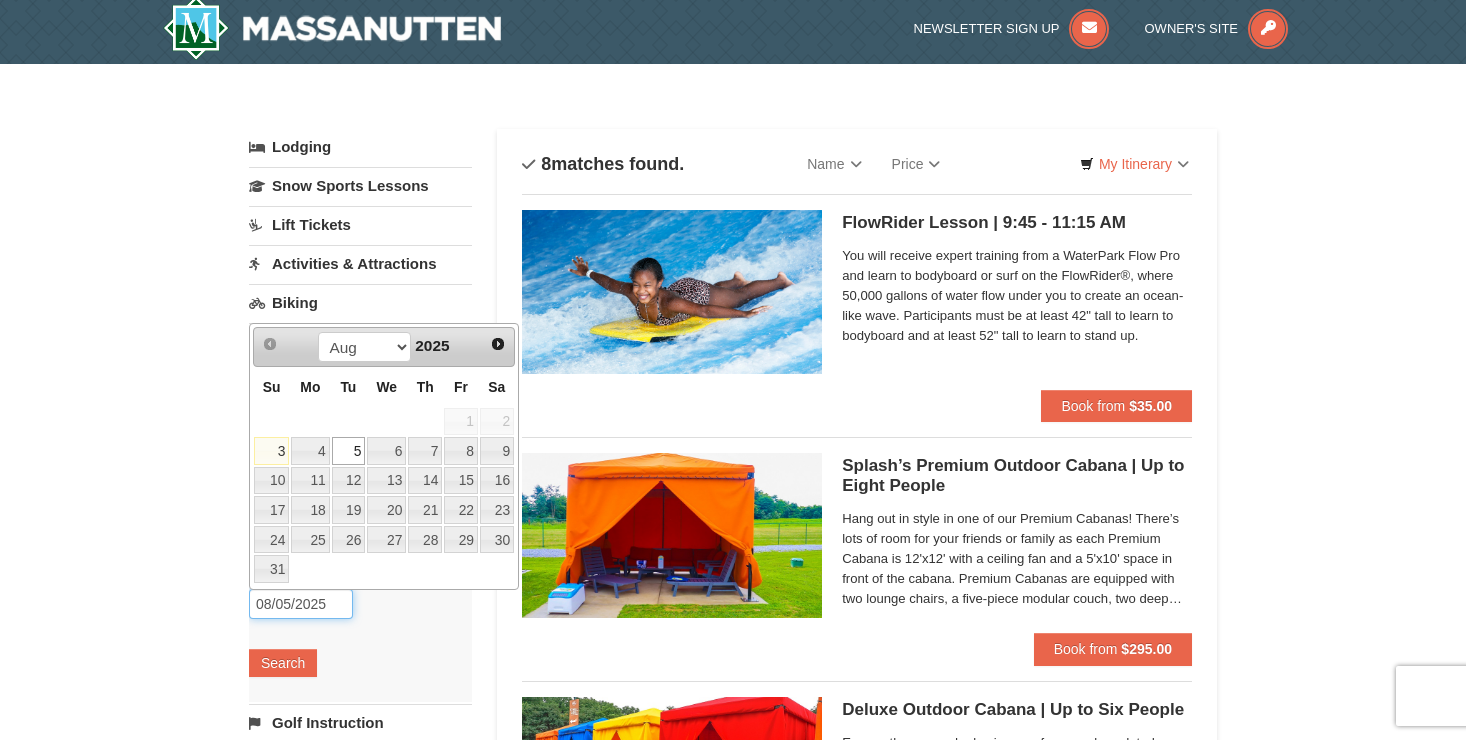 click on "08/05/2025" at bounding box center [301, 604] 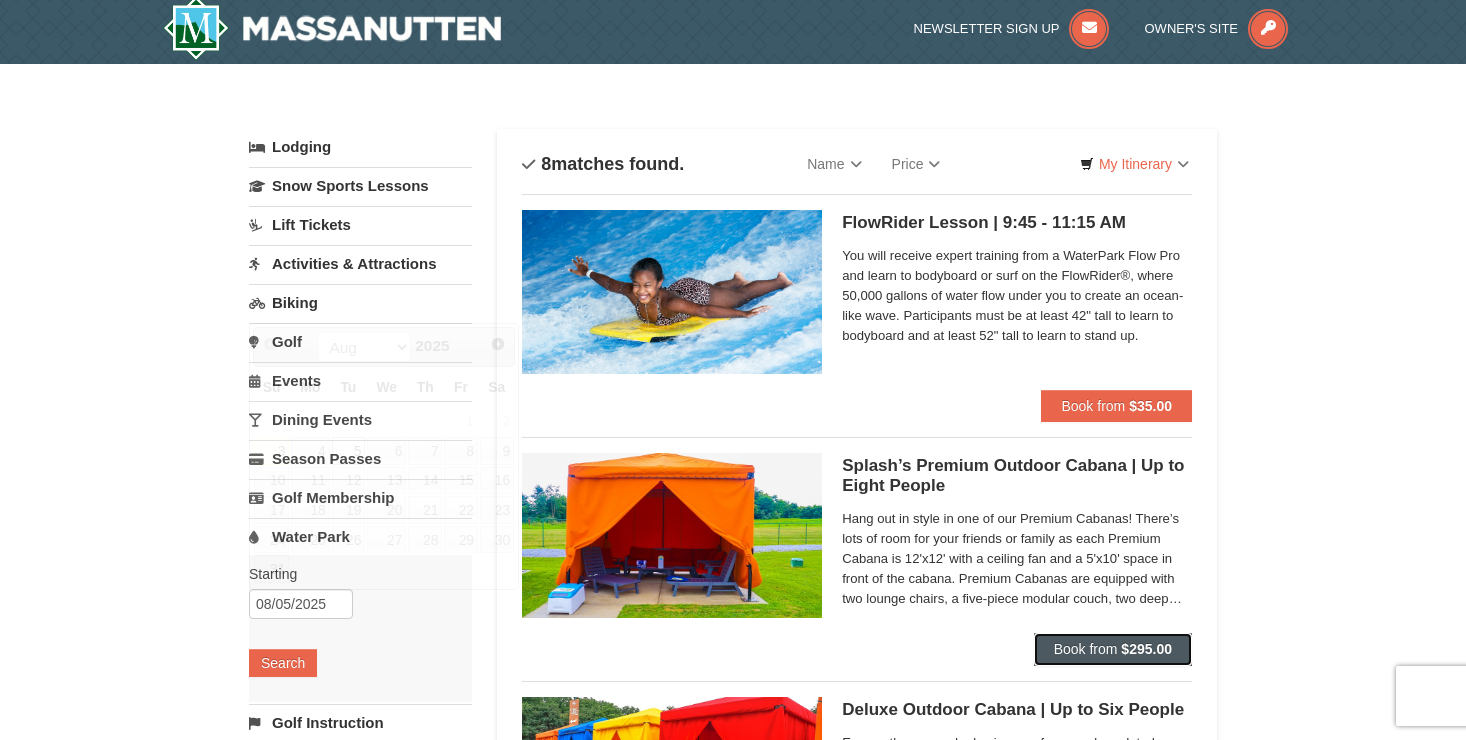 click on "Book from" at bounding box center (1086, 649) 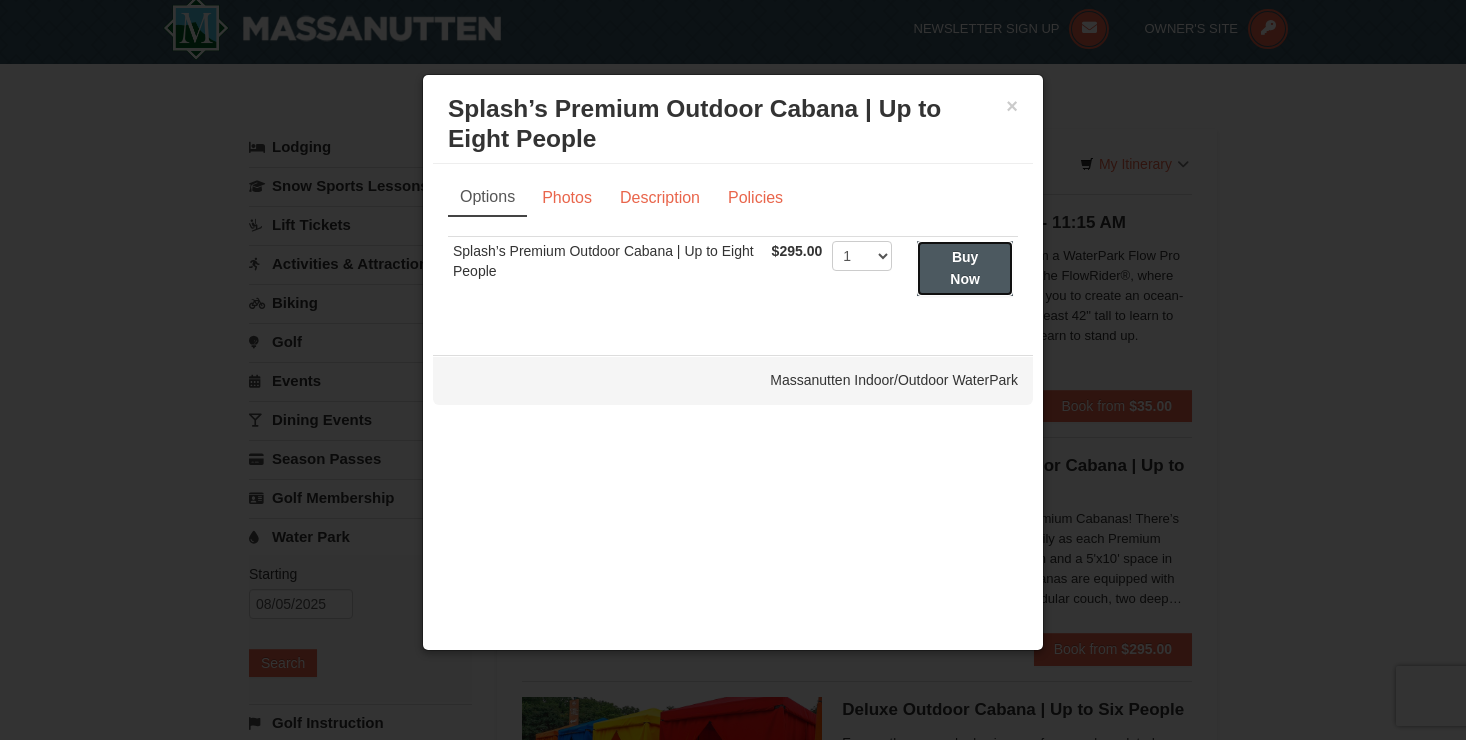 click on "Buy Now" at bounding box center [965, 268] 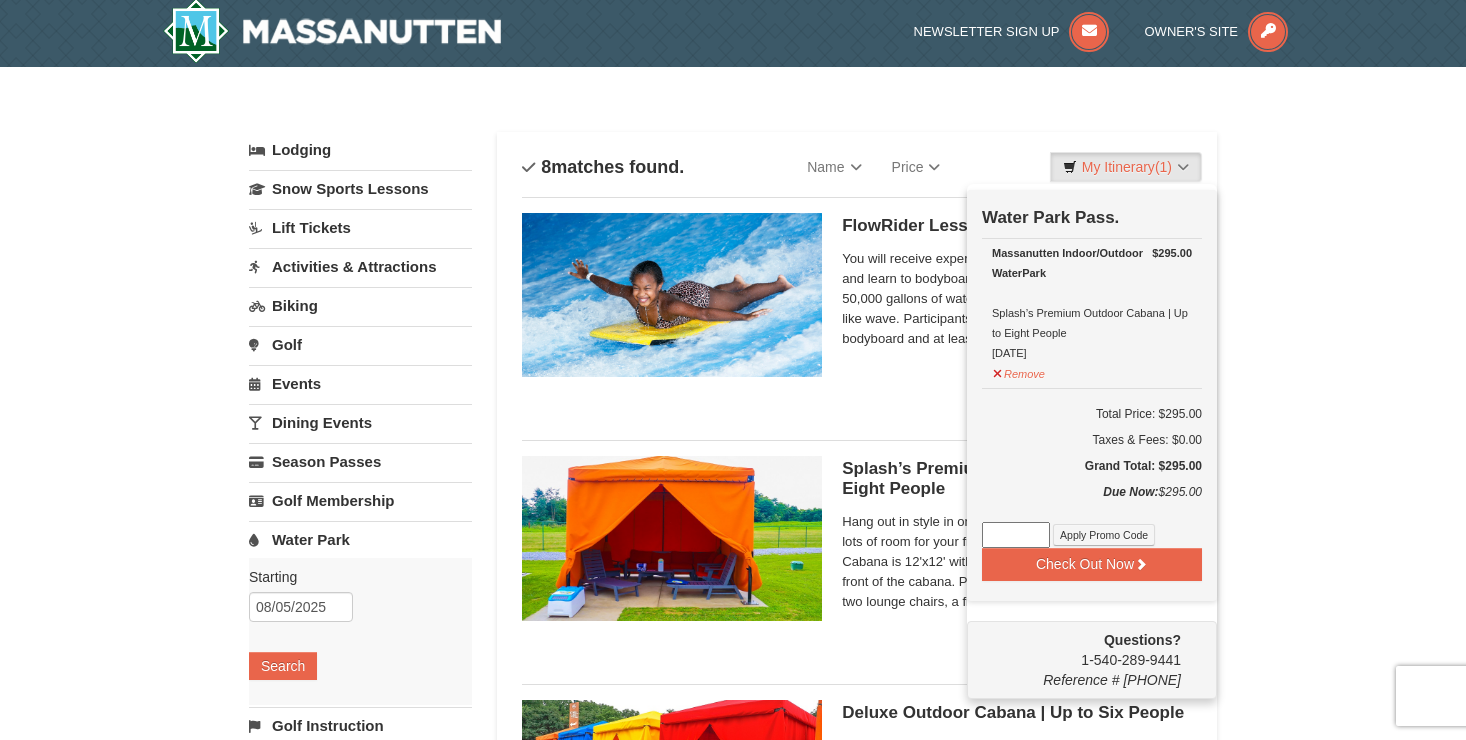 scroll, scrollTop: 6, scrollLeft: 0, axis: vertical 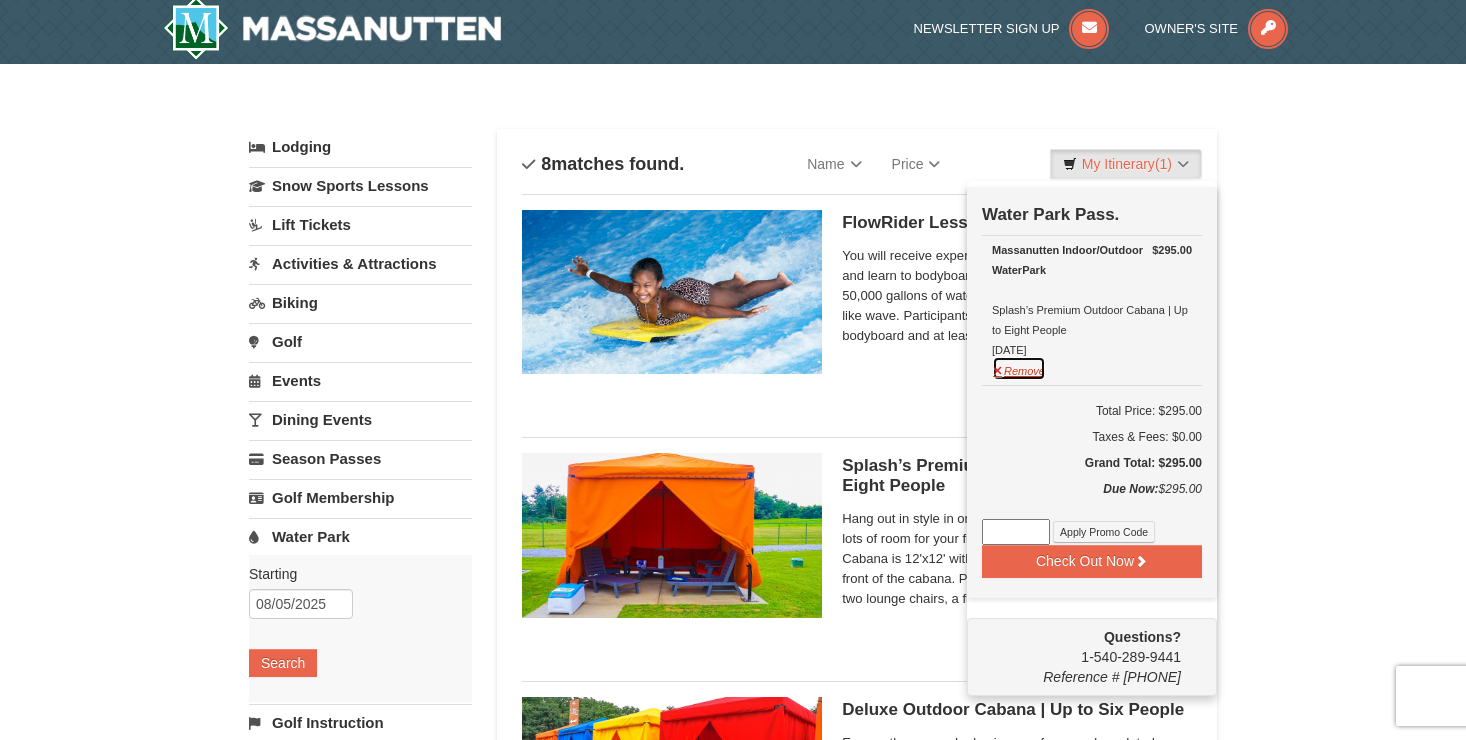click on "Remove" at bounding box center (1019, 368) 